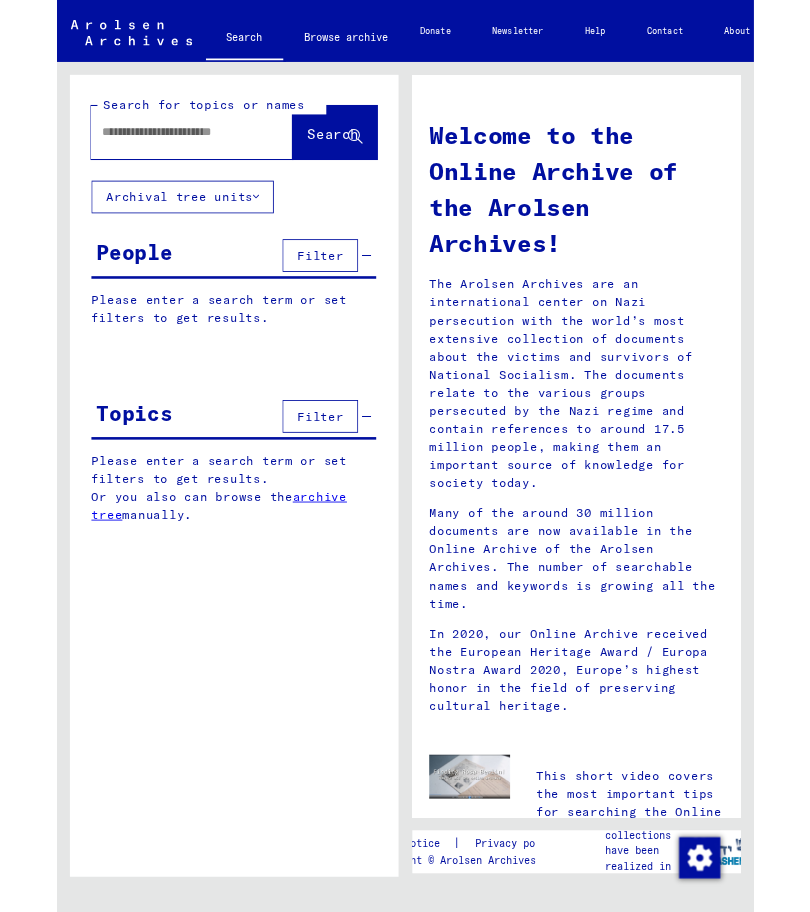 scroll, scrollTop: 0, scrollLeft: 0, axis: both 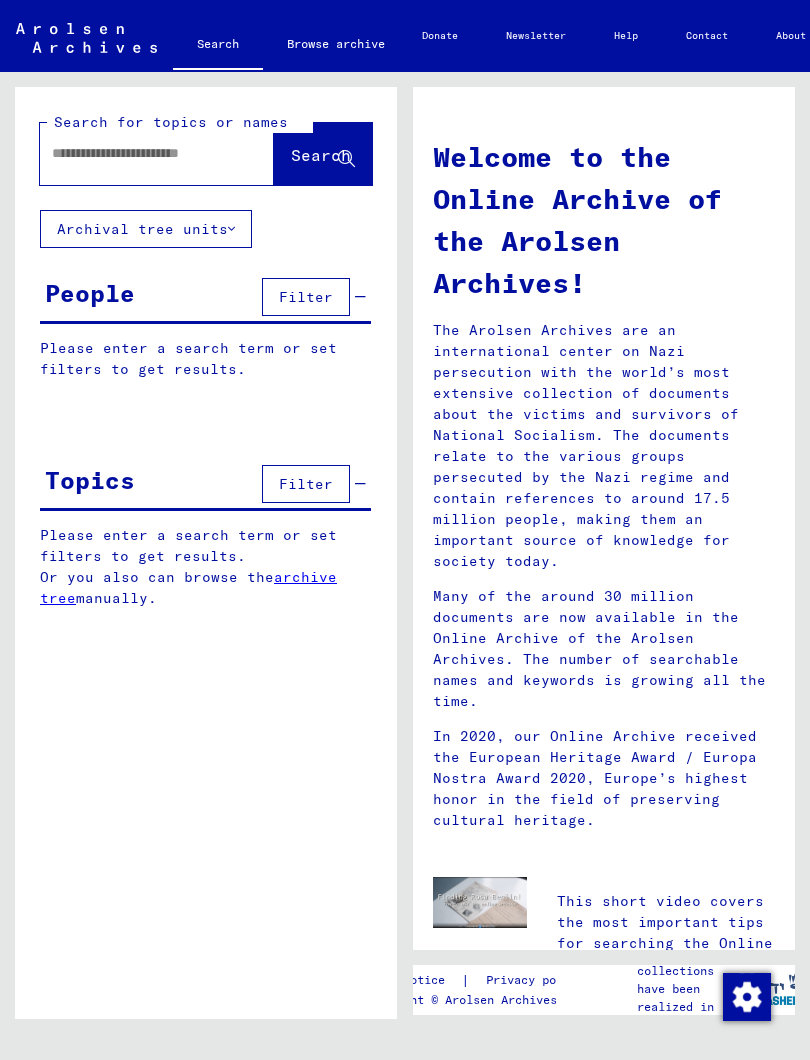 click at bounding box center [133, 153] 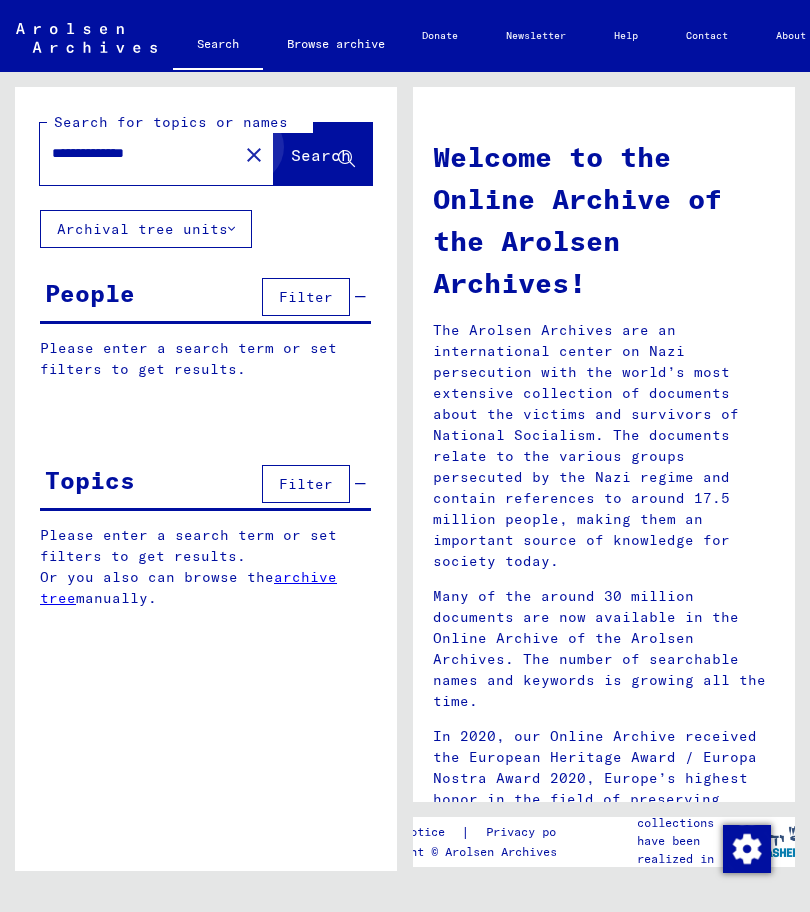 type on "**********" 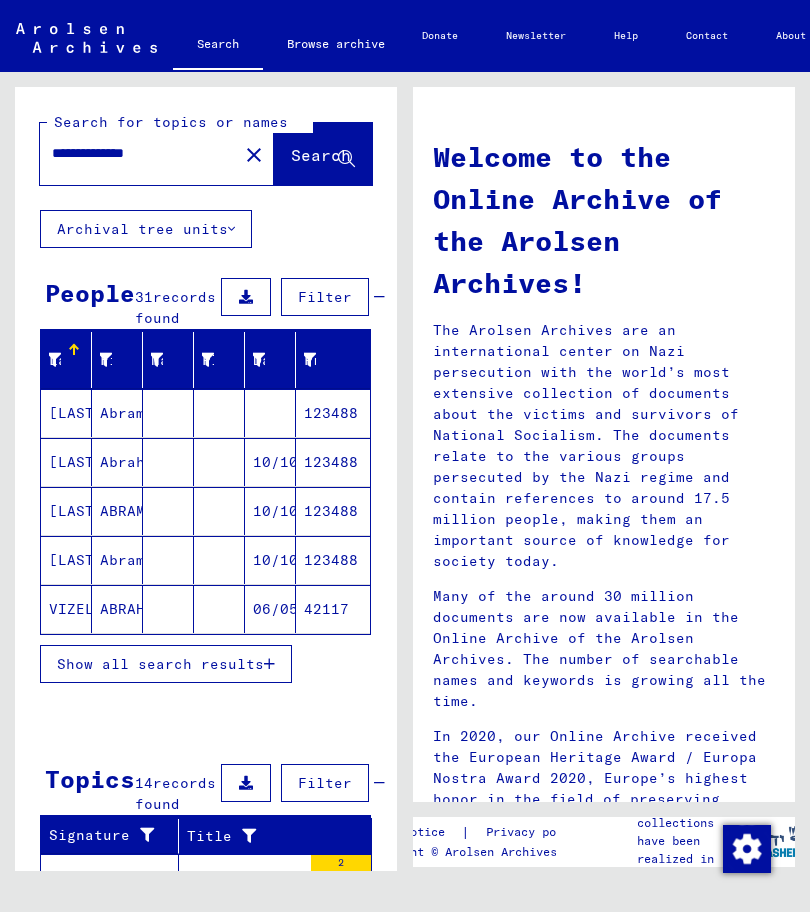 click on "Show all search results" at bounding box center [160, 664] 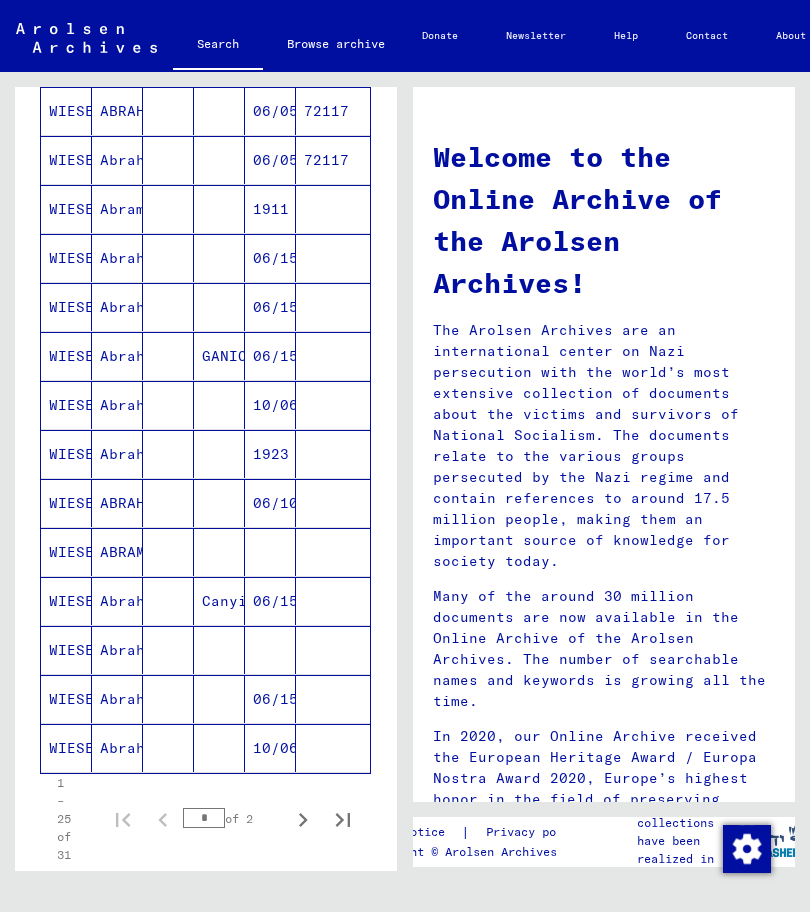 scroll, scrollTop: 840, scrollLeft: 0, axis: vertical 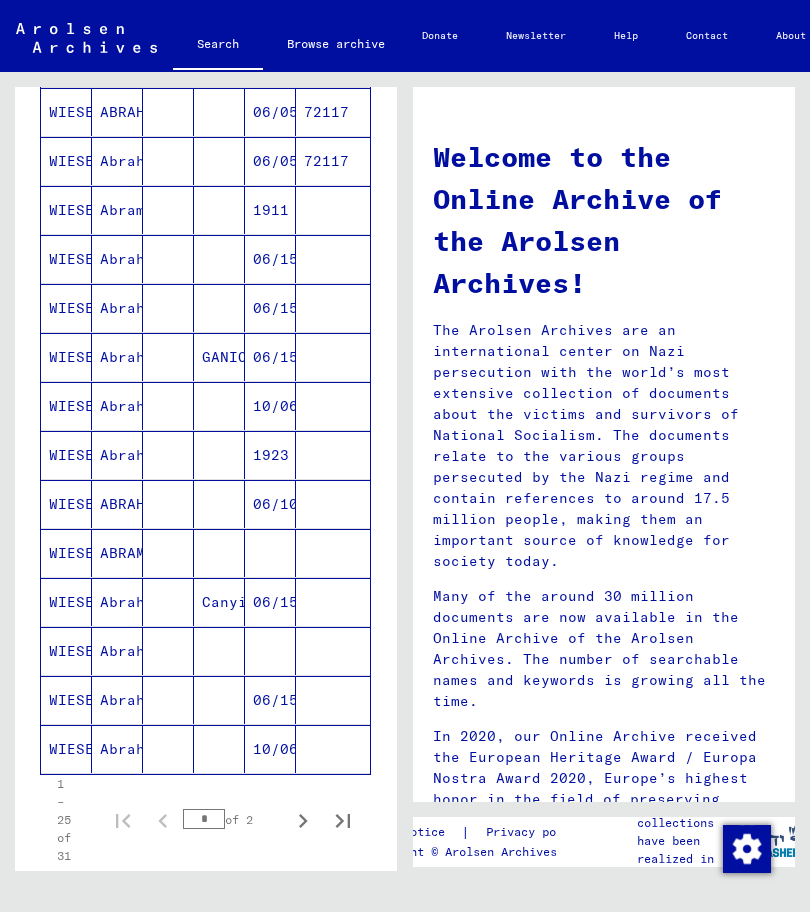 click on "10/06/1911" at bounding box center [270, 455] 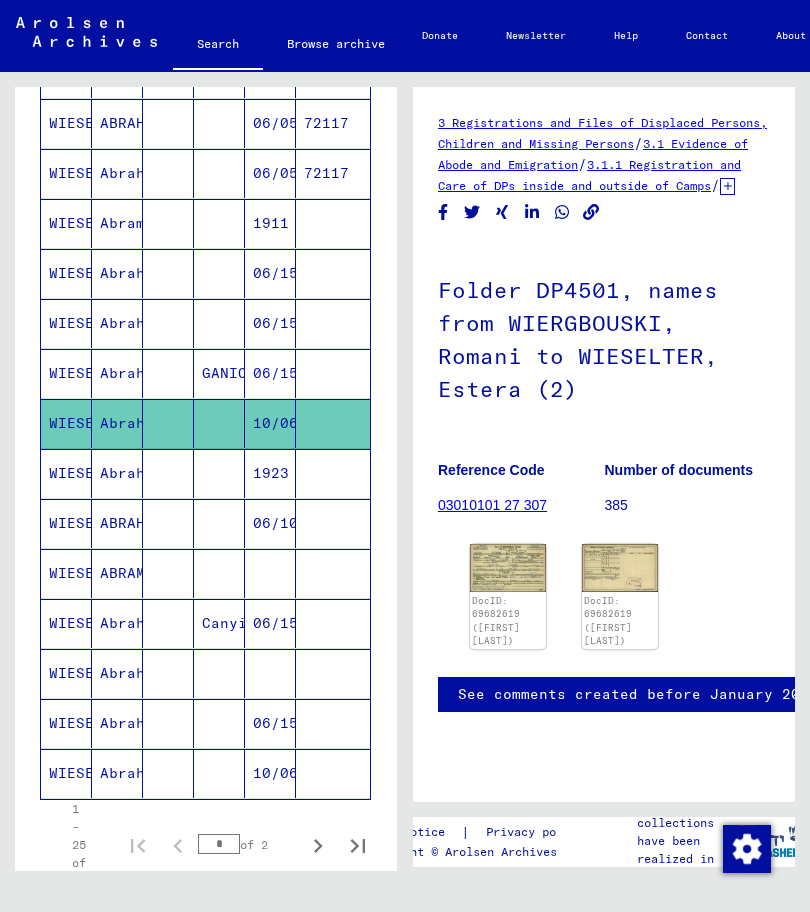 scroll, scrollTop: 0, scrollLeft: 0, axis: both 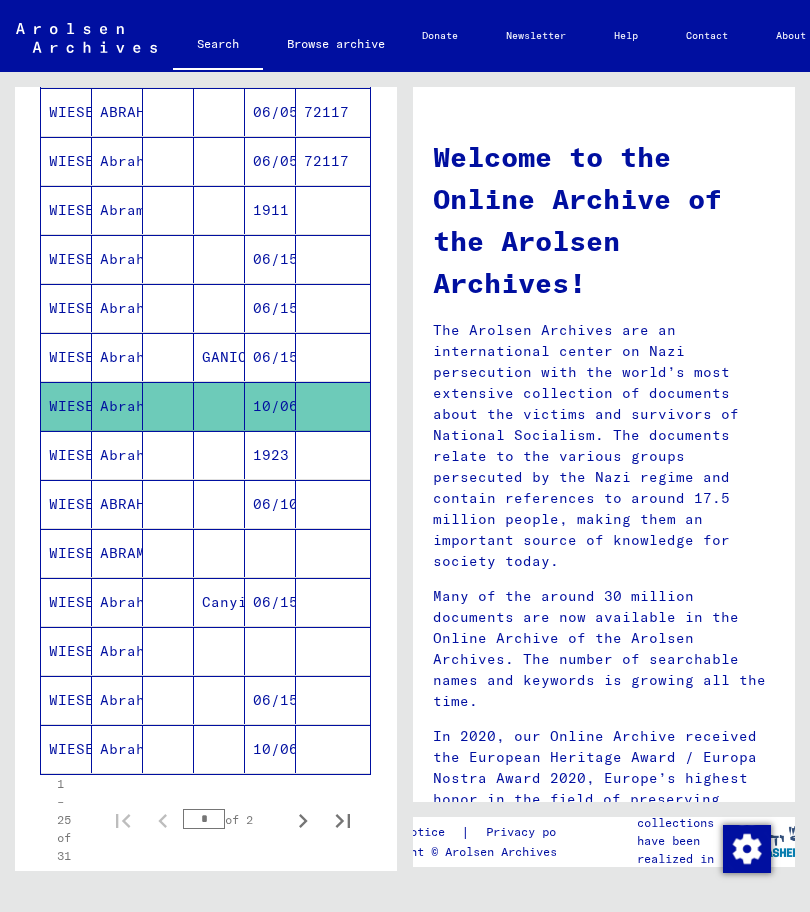 click on "10/06/1911" 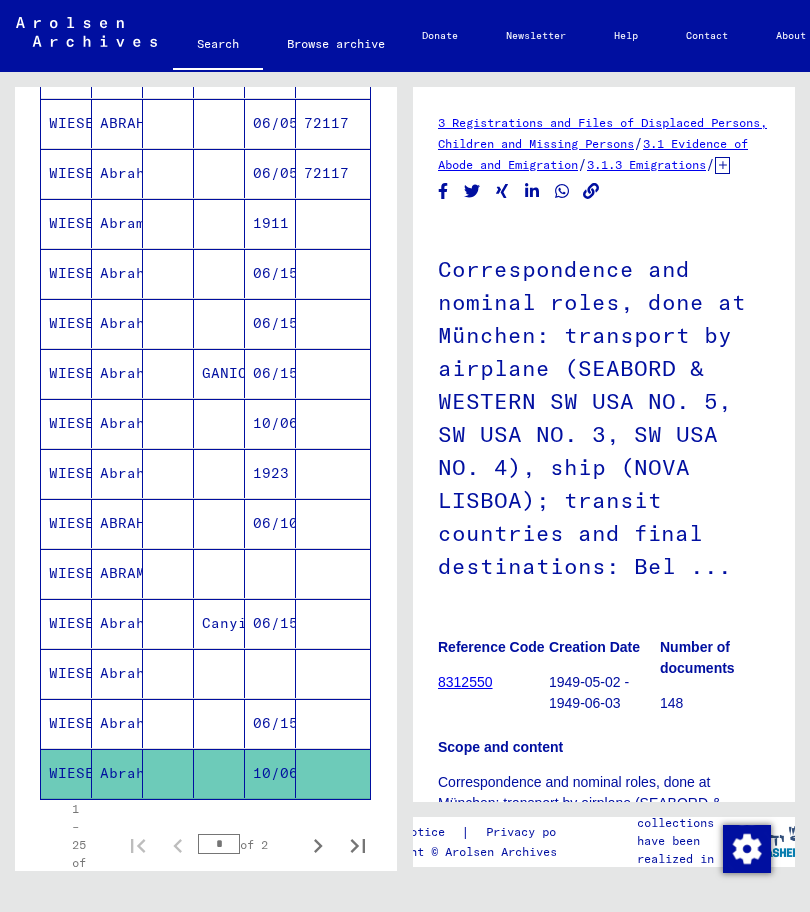 scroll, scrollTop: 0, scrollLeft: 0, axis: both 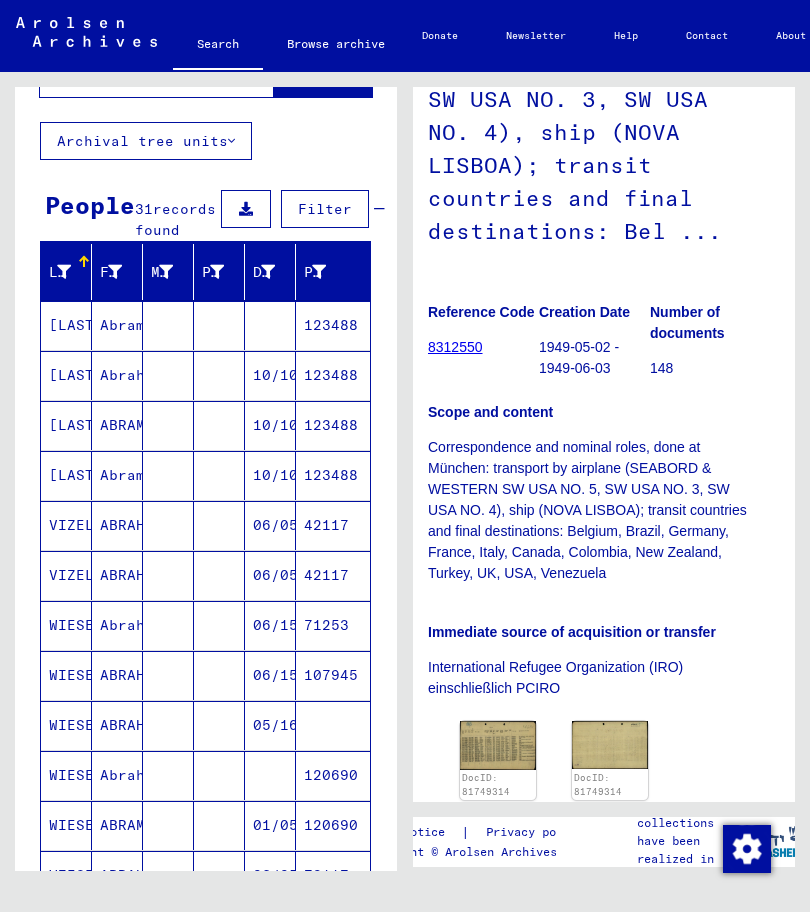 click on "123488" at bounding box center [333, 425] 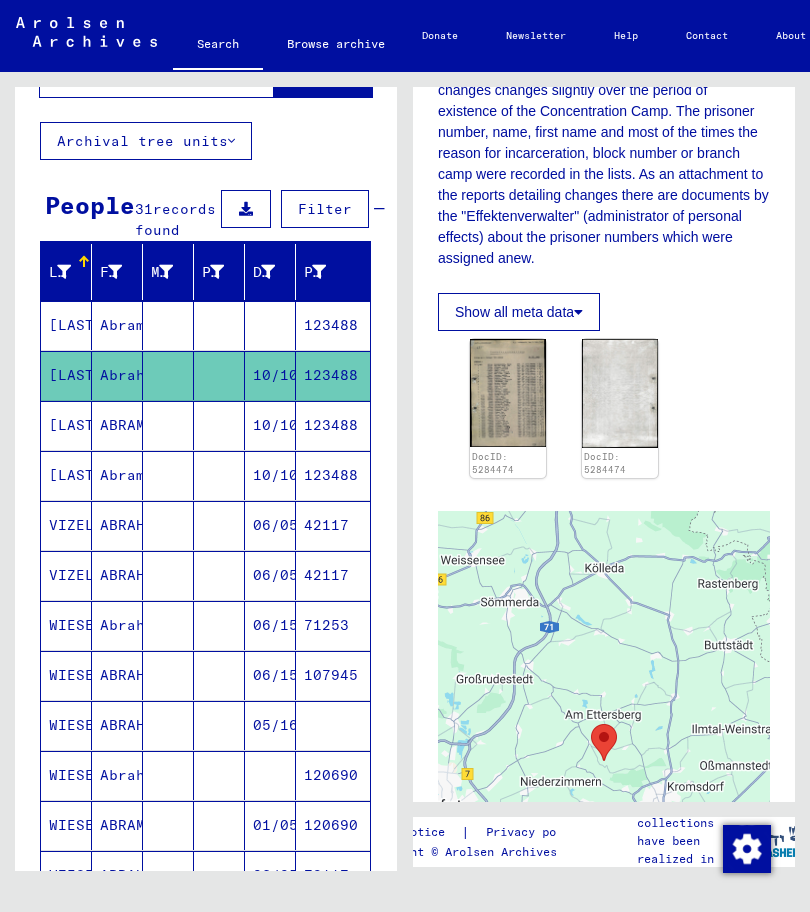scroll, scrollTop: 430, scrollLeft: 0, axis: vertical 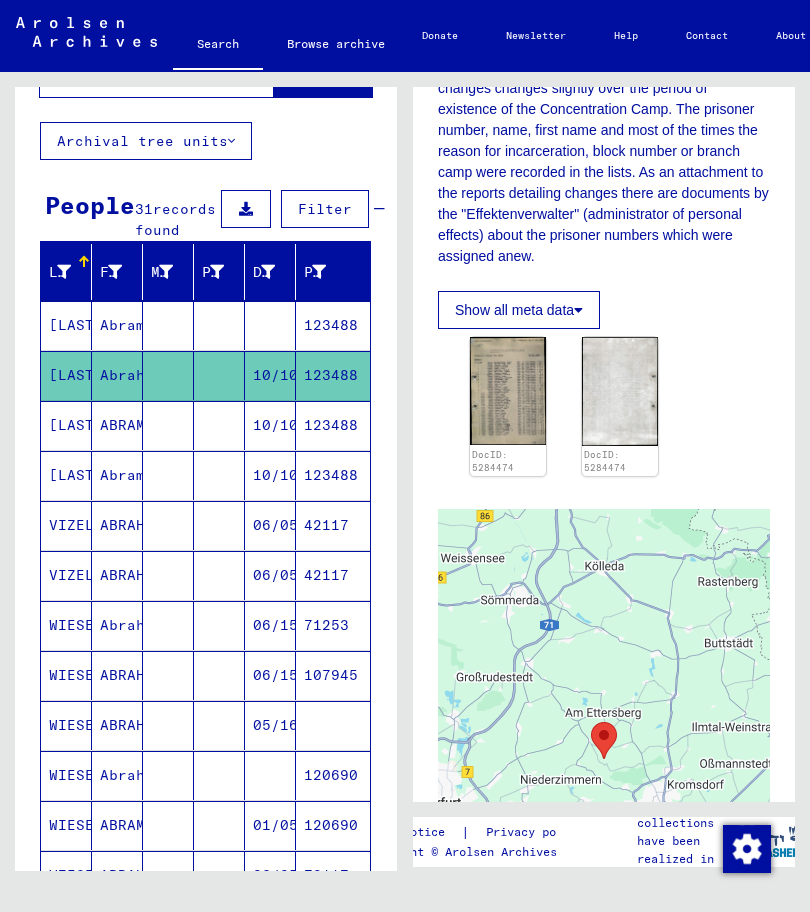 click on "123488" at bounding box center [333, 475] 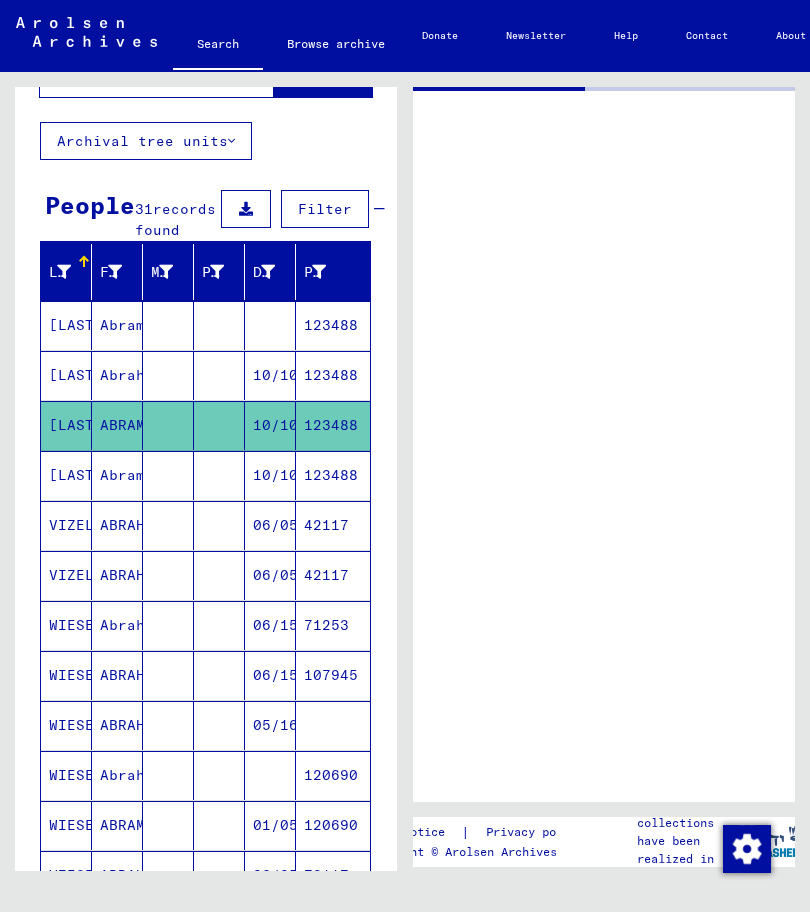 scroll, scrollTop: 0, scrollLeft: 0, axis: both 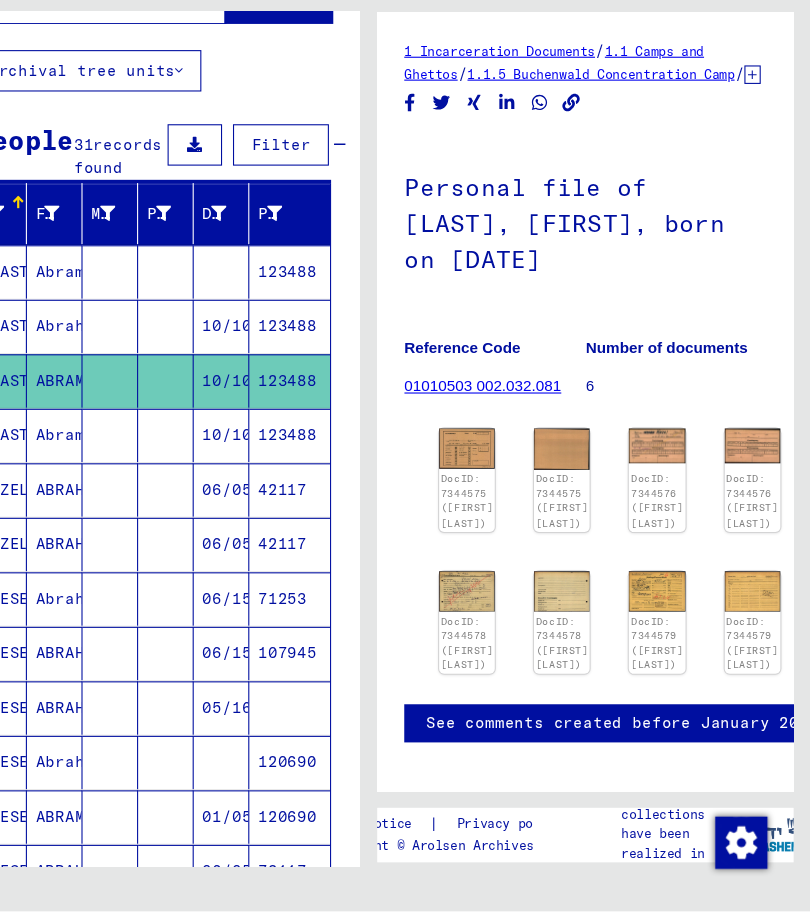click 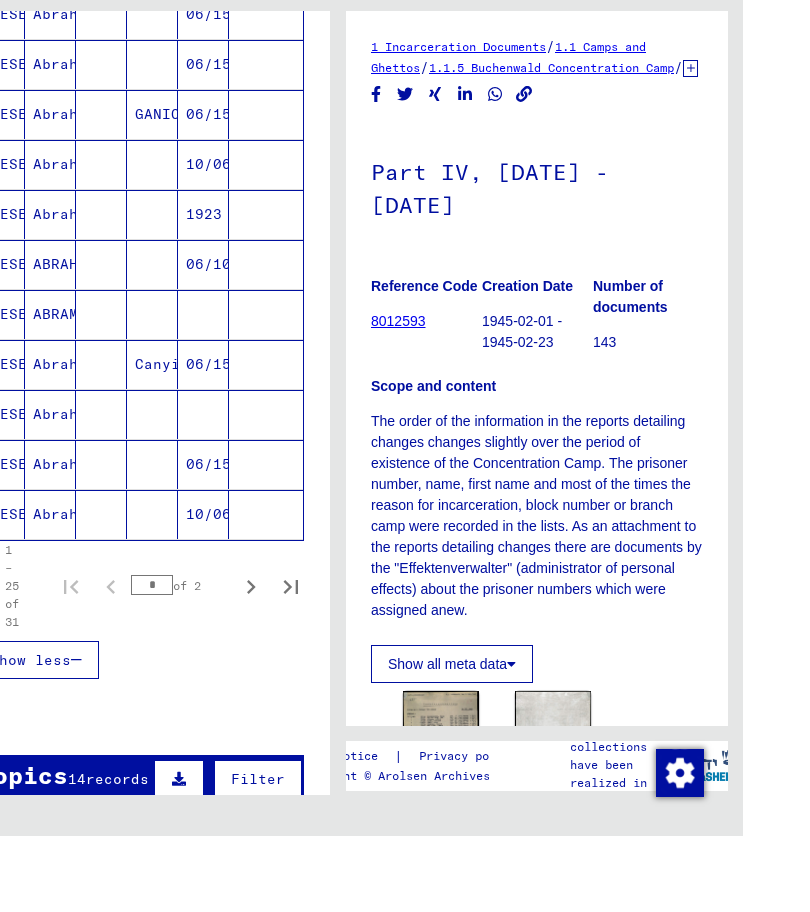 scroll, scrollTop: 1015, scrollLeft: 0, axis: vertical 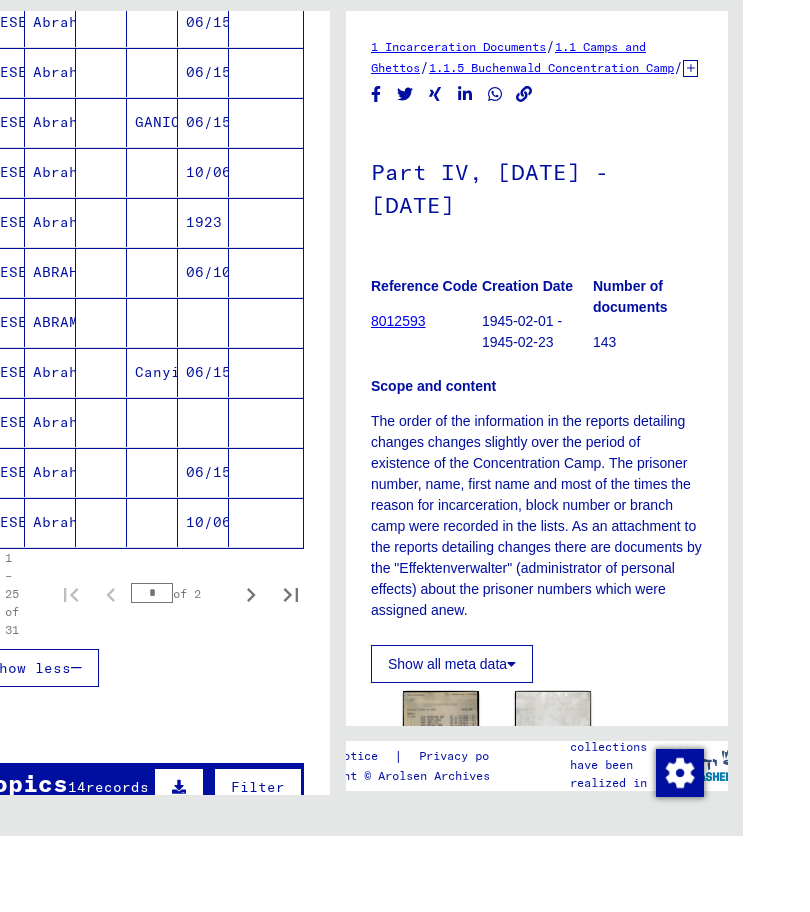 click on "10/06/1911" 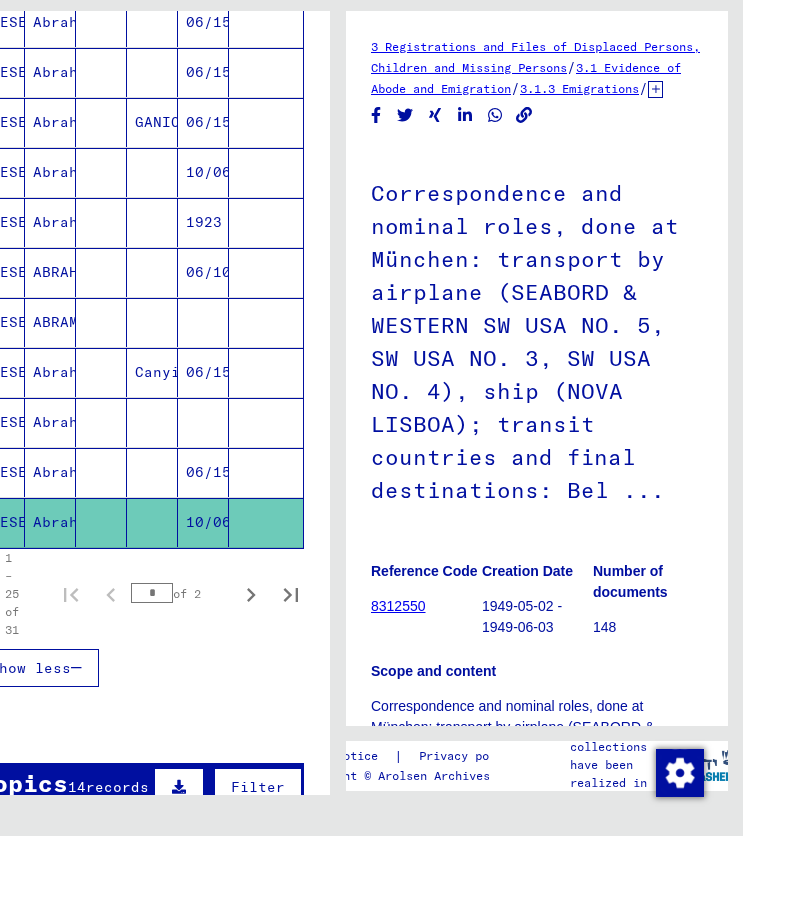 scroll, scrollTop: 0, scrollLeft: 0, axis: both 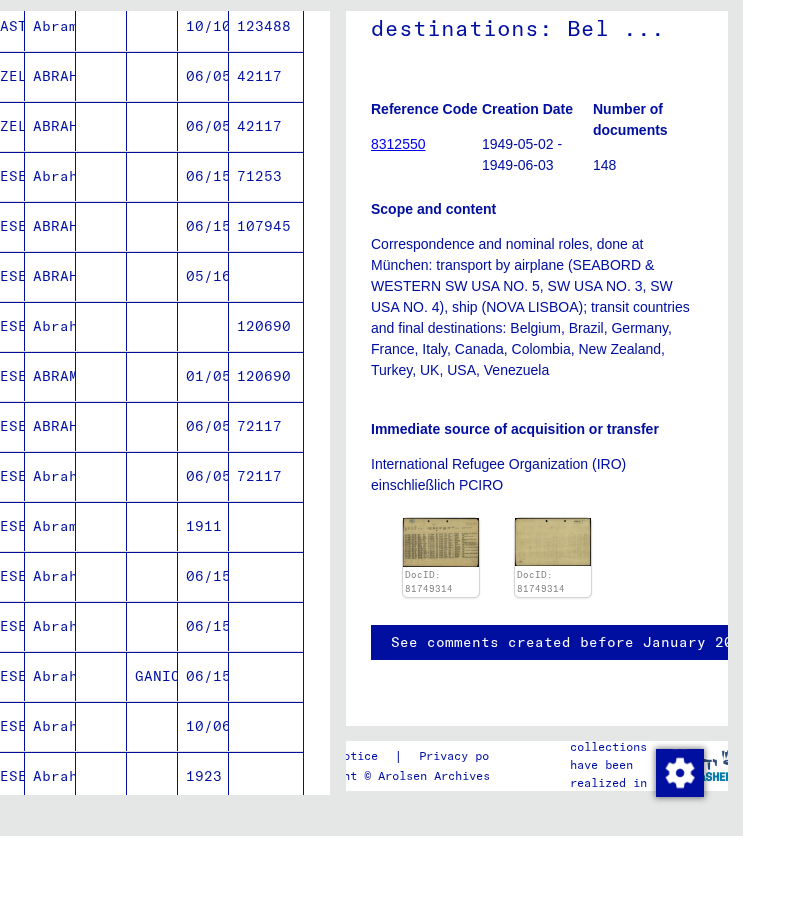 click on "Abraham" at bounding box center [117, 452] 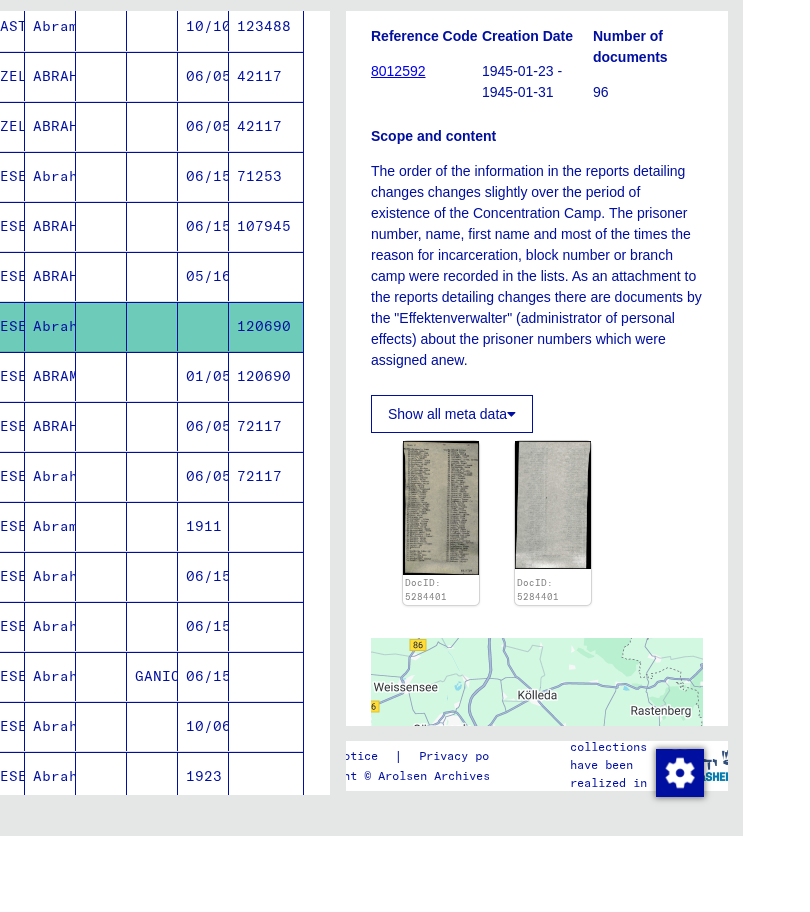 scroll, scrollTop: 249, scrollLeft: 0, axis: vertical 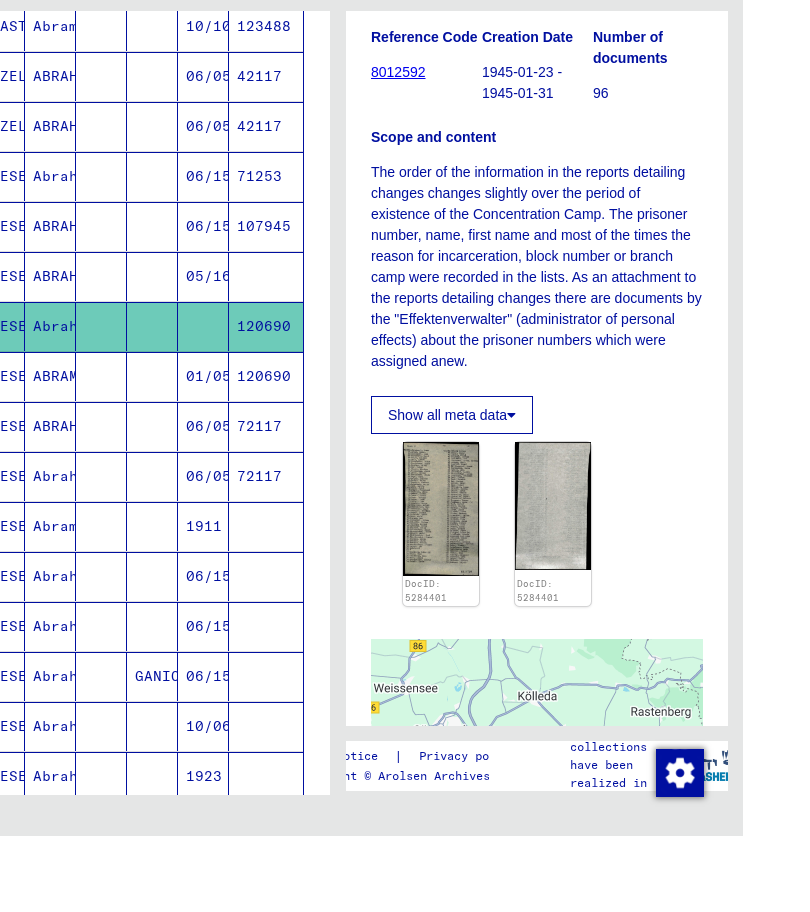 click 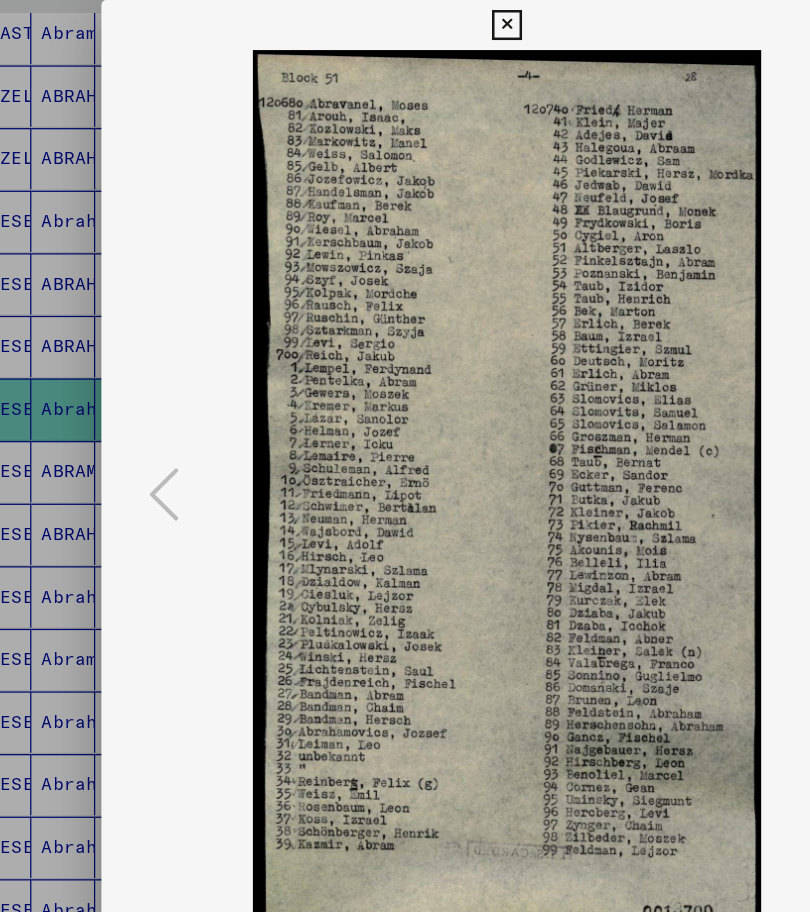scroll, scrollTop: 0, scrollLeft: 0, axis: both 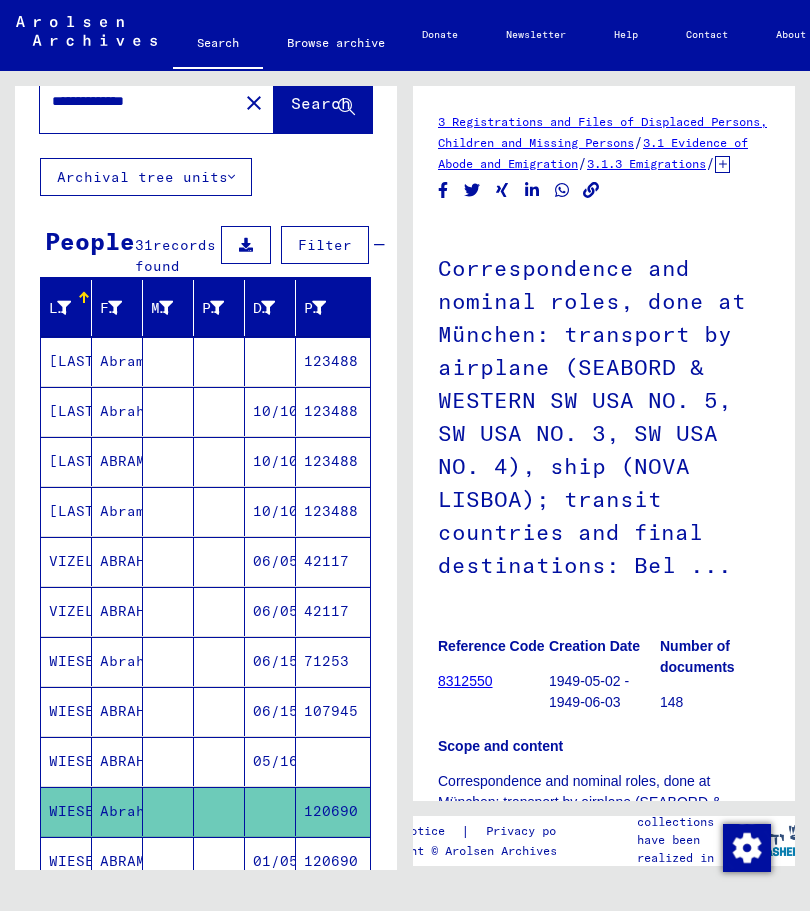 click on "123488" at bounding box center (333, 462) 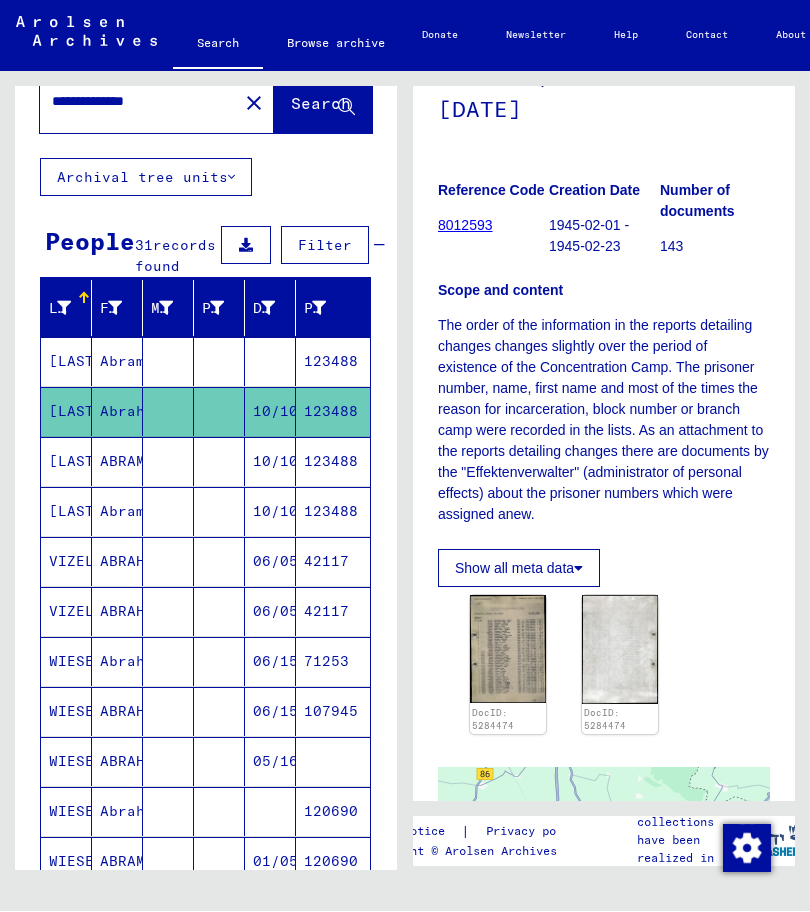scroll, scrollTop: 172, scrollLeft: 0, axis: vertical 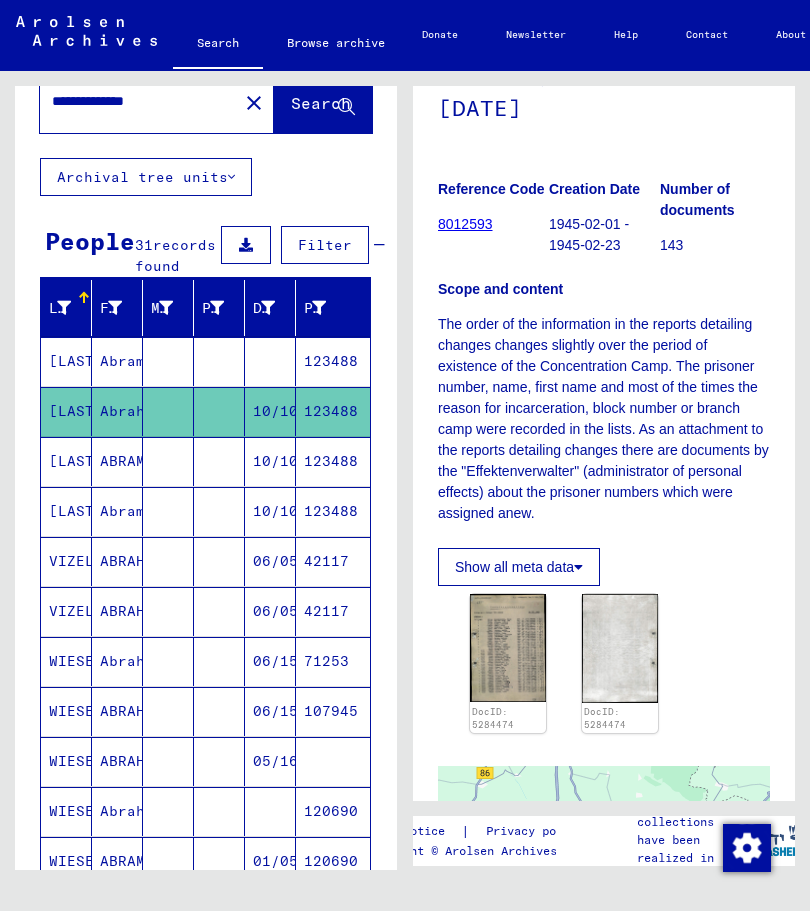 click 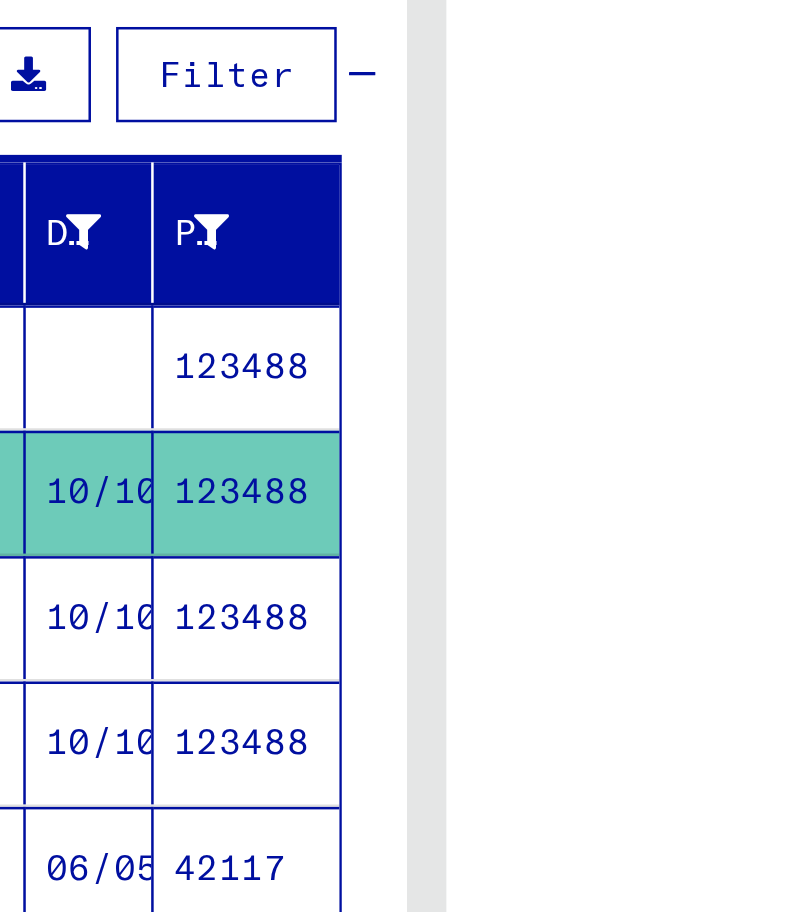 scroll, scrollTop: 0, scrollLeft: 0, axis: both 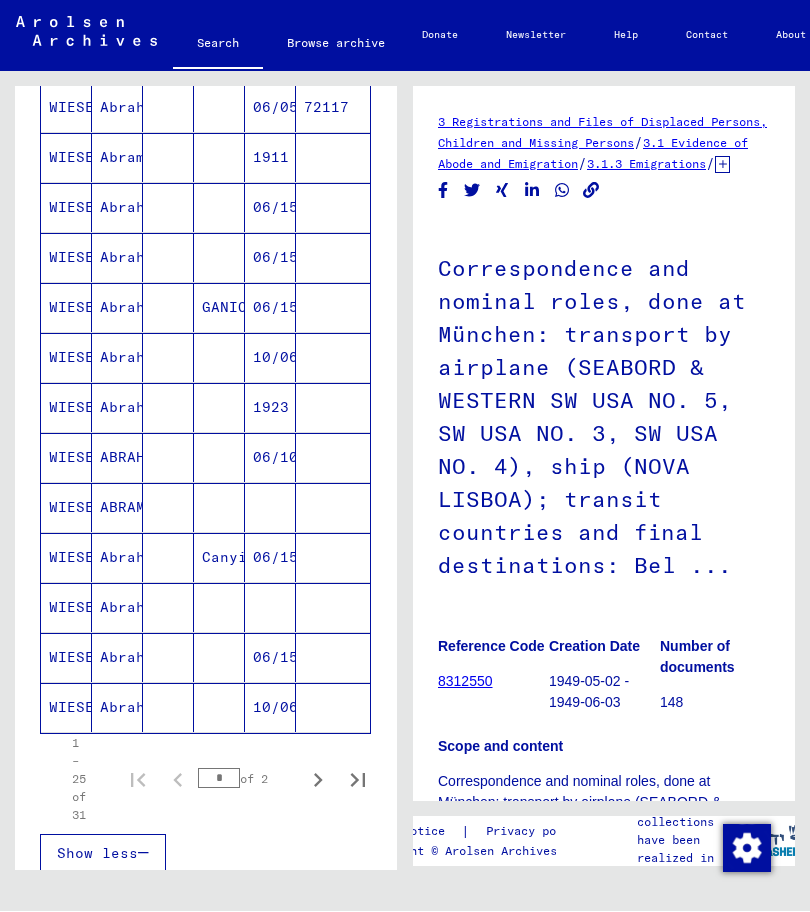 click at bounding box center [333, 558] 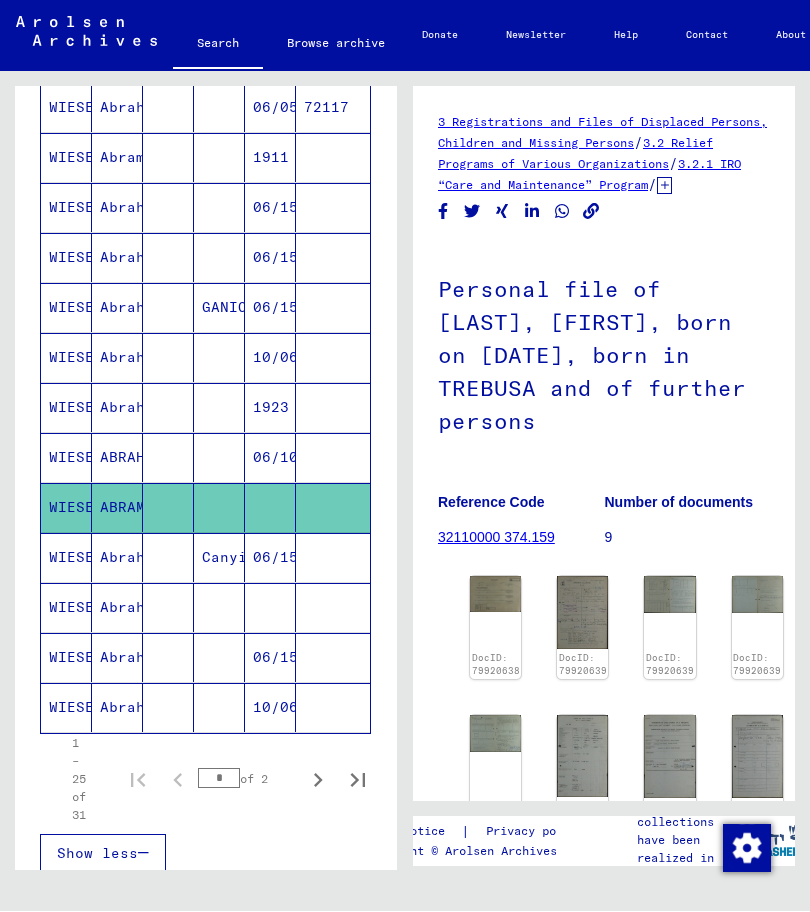 scroll, scrollTop: 0, scrollLeft: 0, axis: both 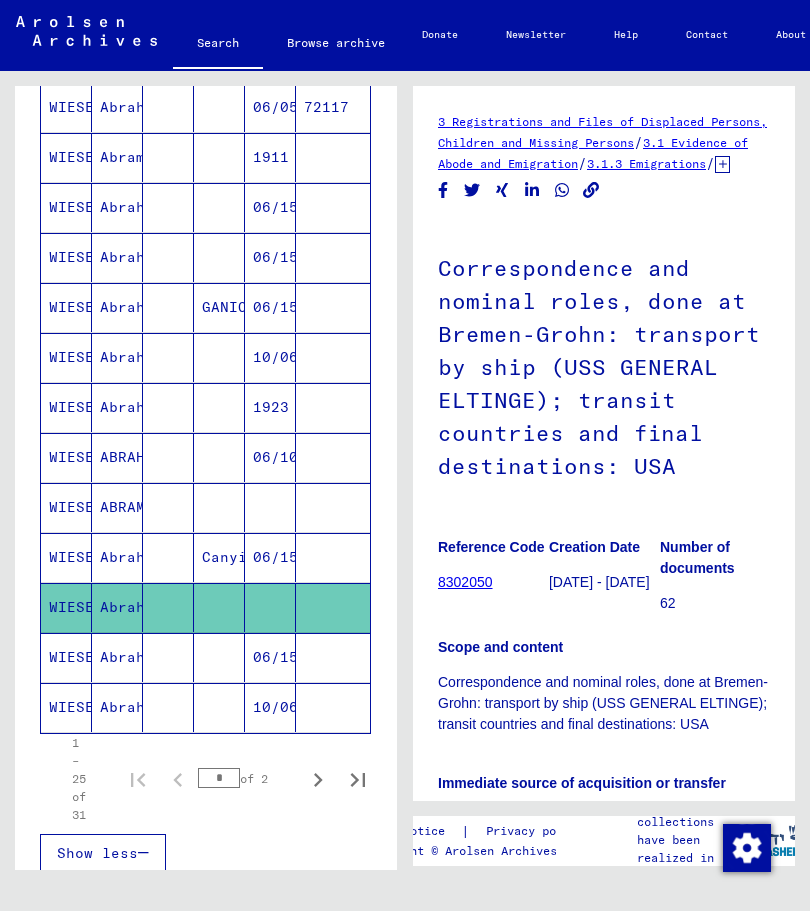 click 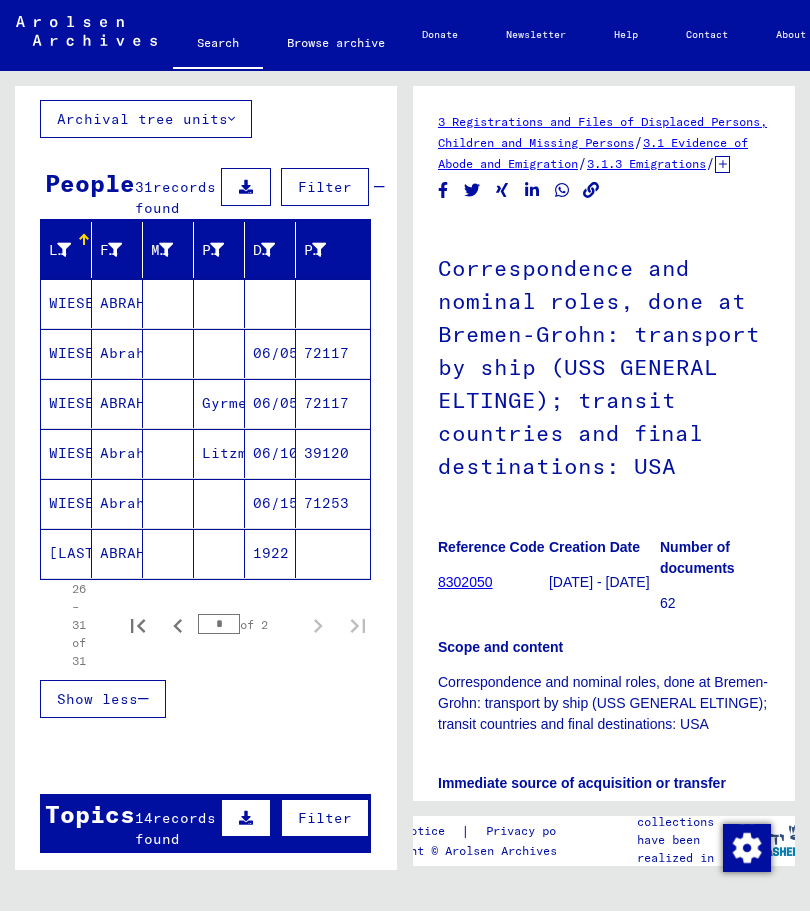 scroll, scrollTop: 106, scrollLeft: 0, axis: vertical 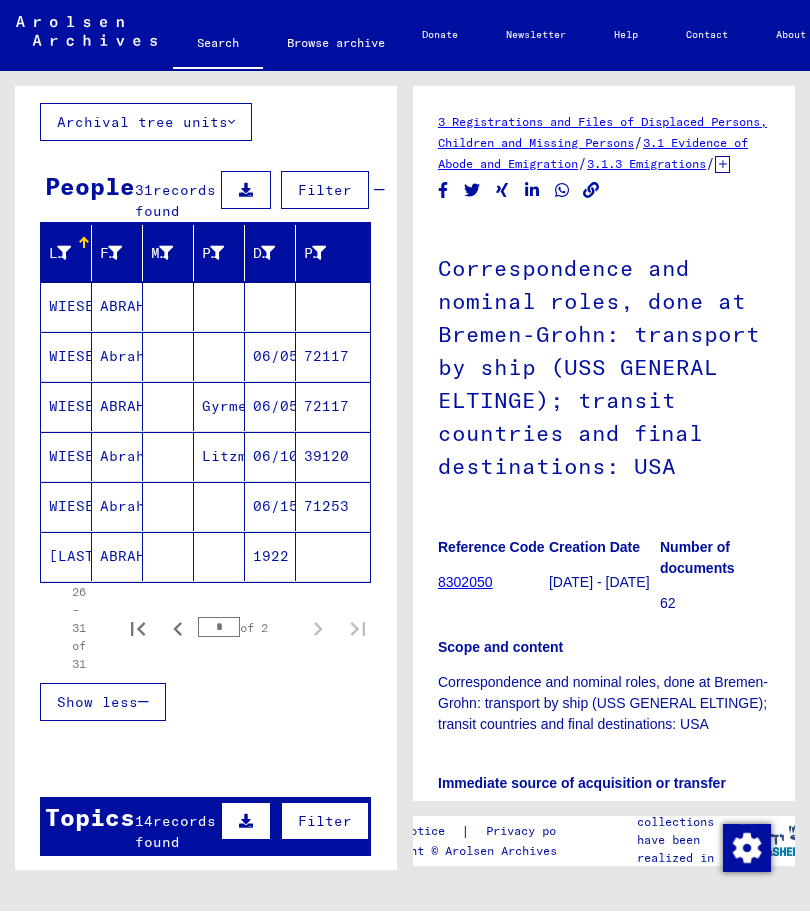 click at bounding box center [270, 357] 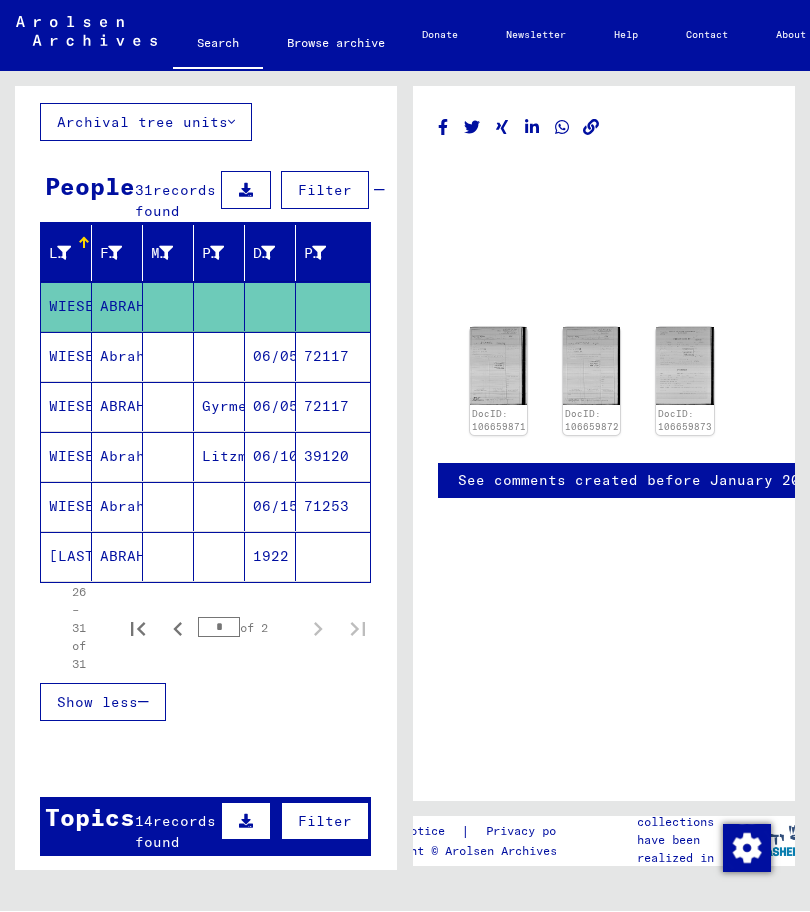 click 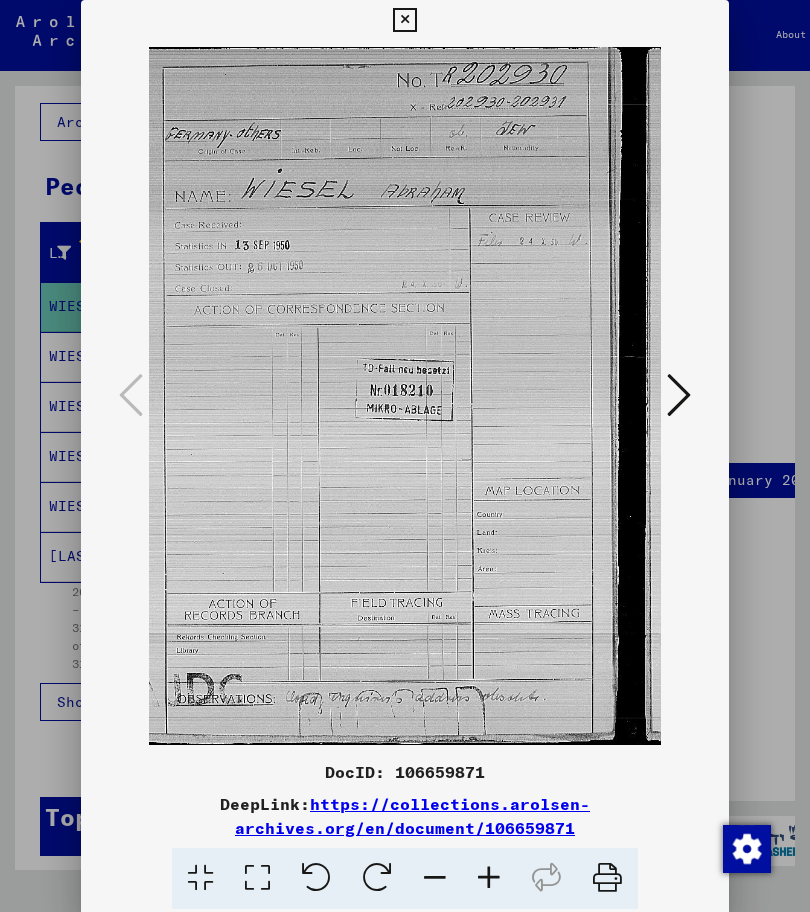 click at bounding box center [405, 456] 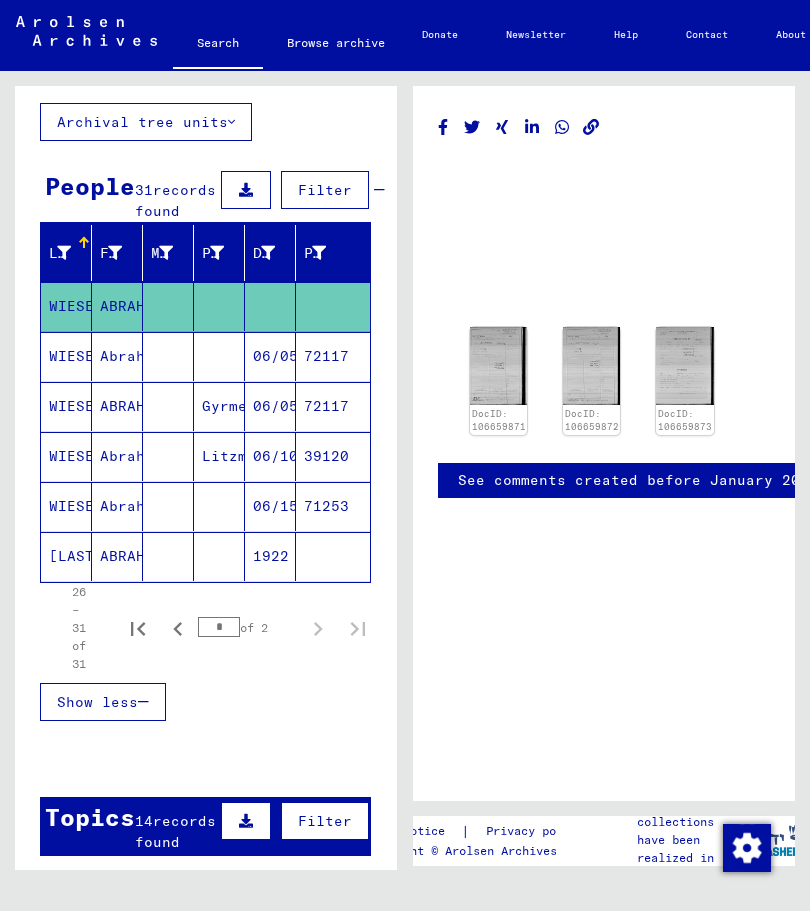 click 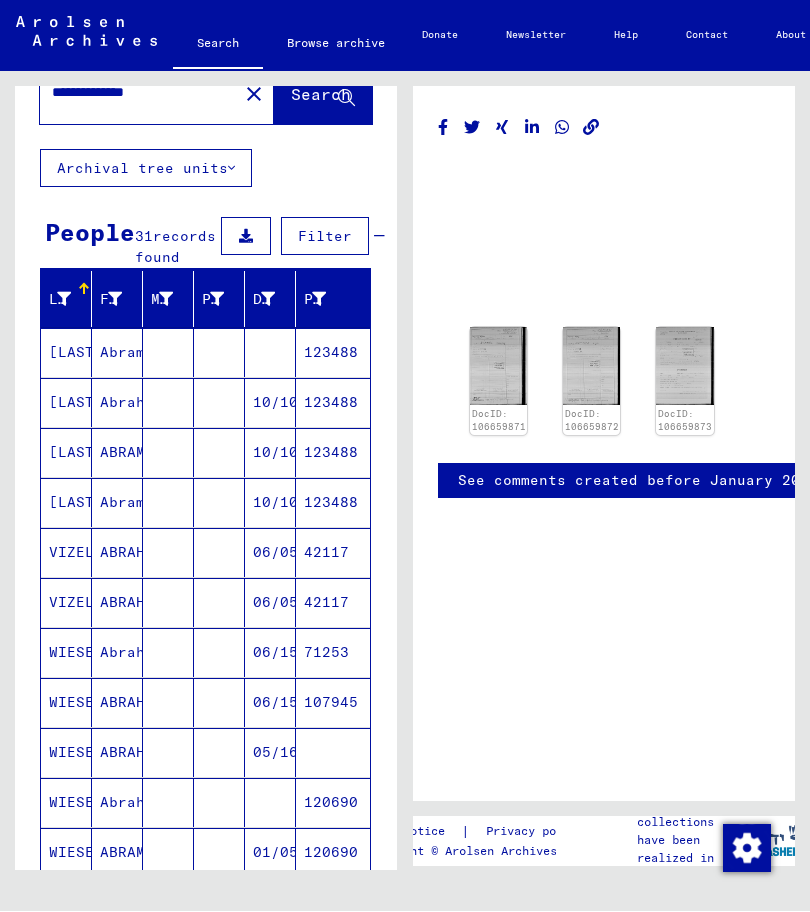 scroll, scrollTop: 50, scrollLeft: 0, axis: vertical 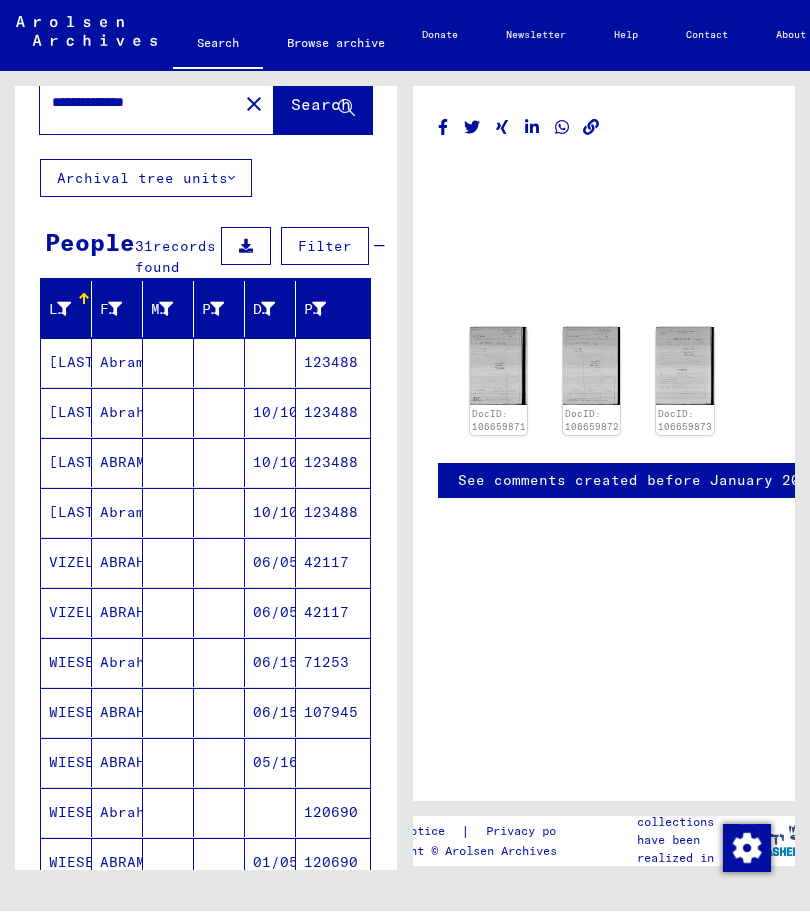 click on "123488" at bounding box center (333, 463) 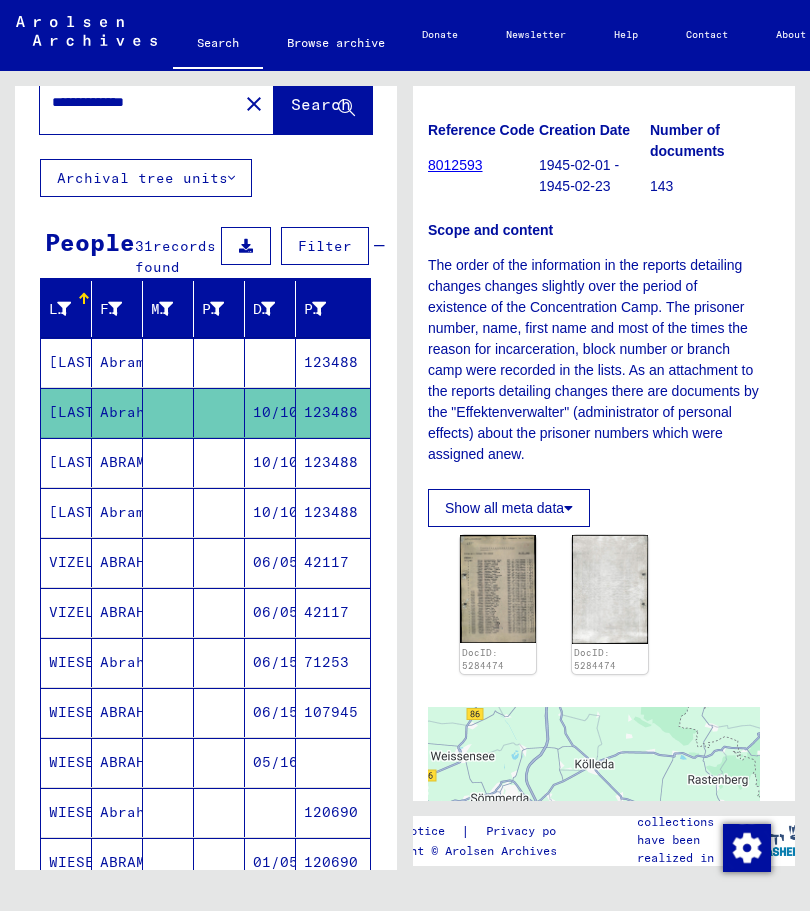 scroll, scrollTop: 232, scrollLeft: 10, axis: both 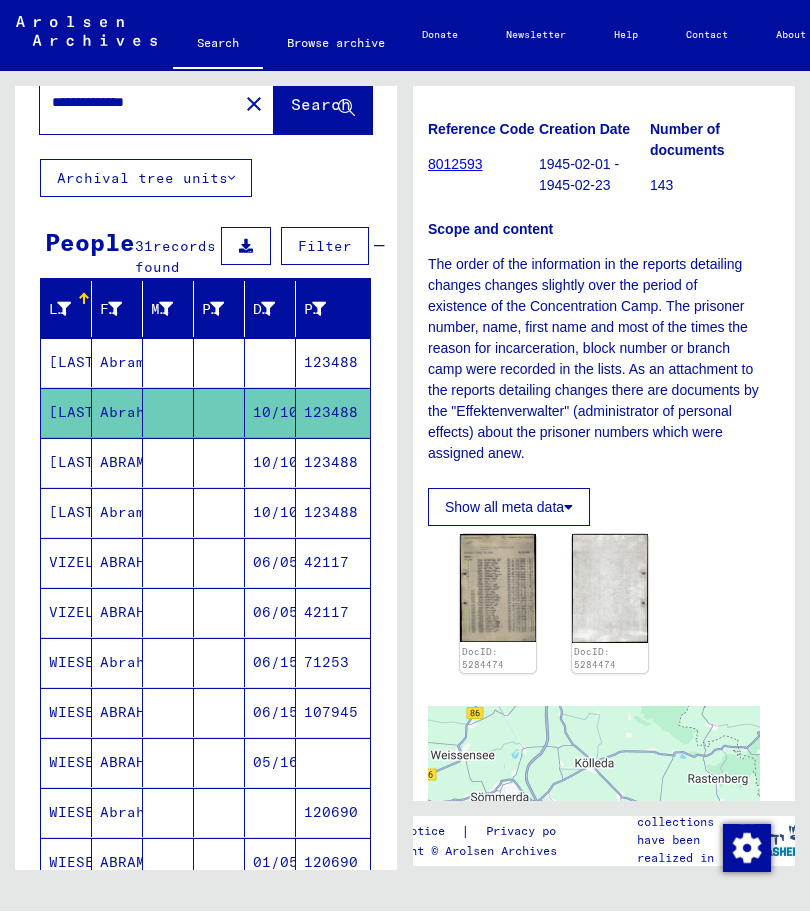 click 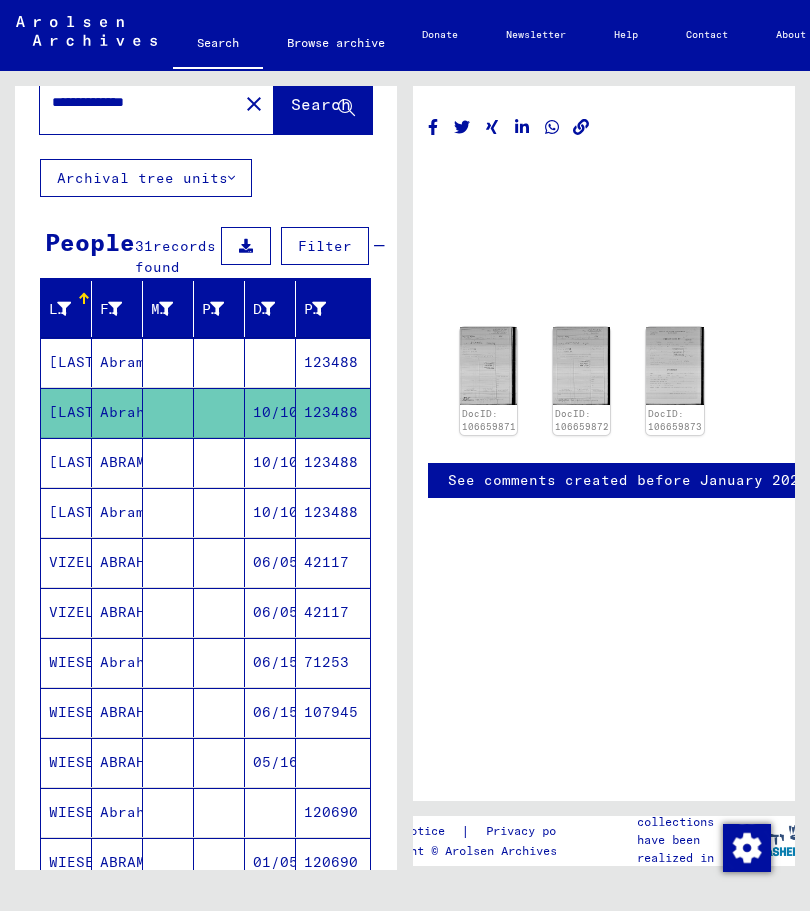 click on "123488" at bounding box center (333, 513) 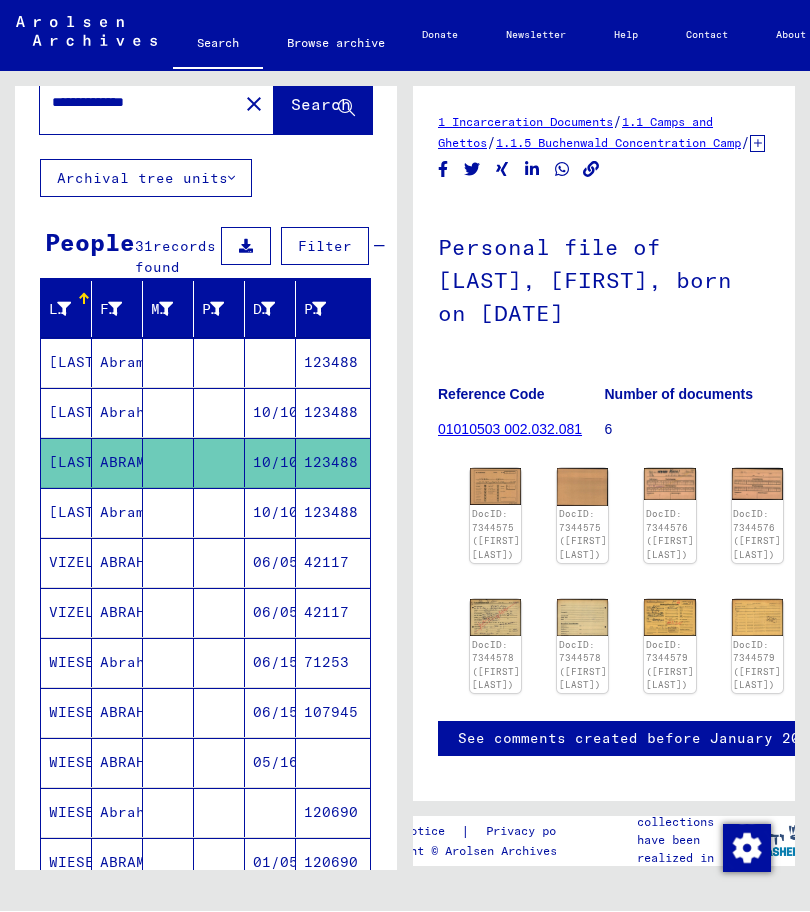 scroll, scrollTop: 0, scrollLeft: 0, axis: both 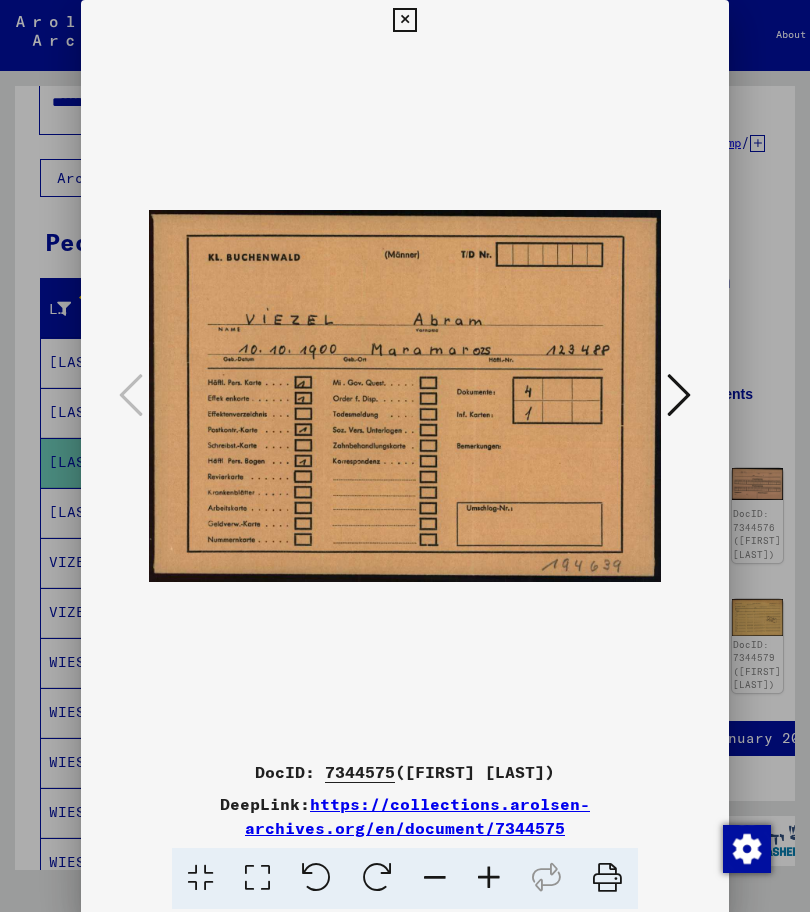 click at bounding box center (404, 20) 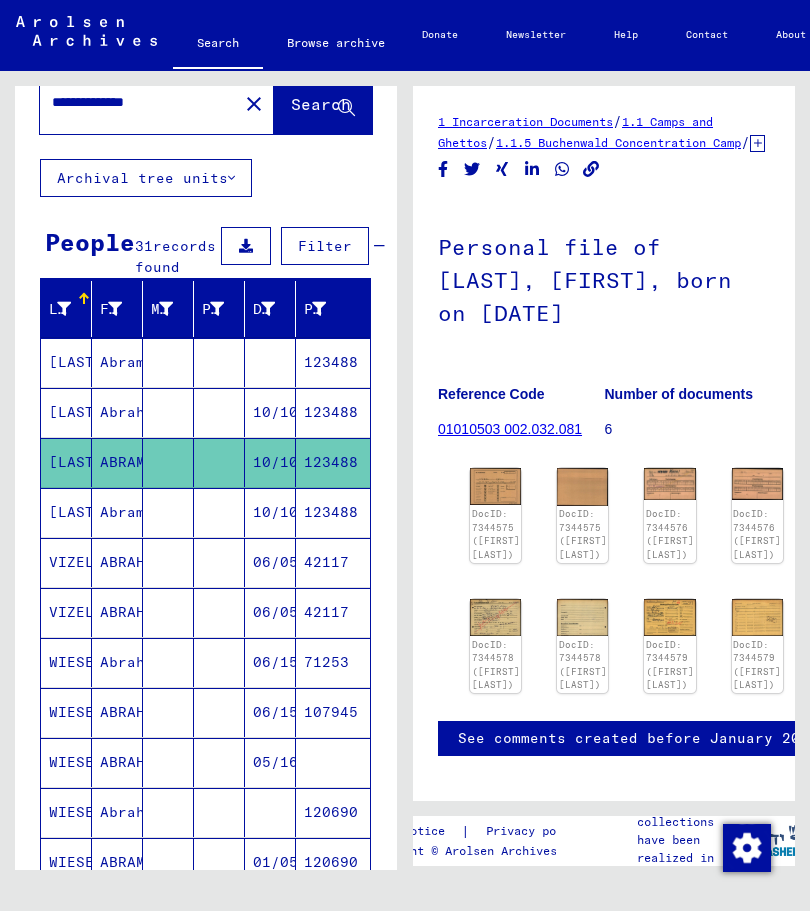 click 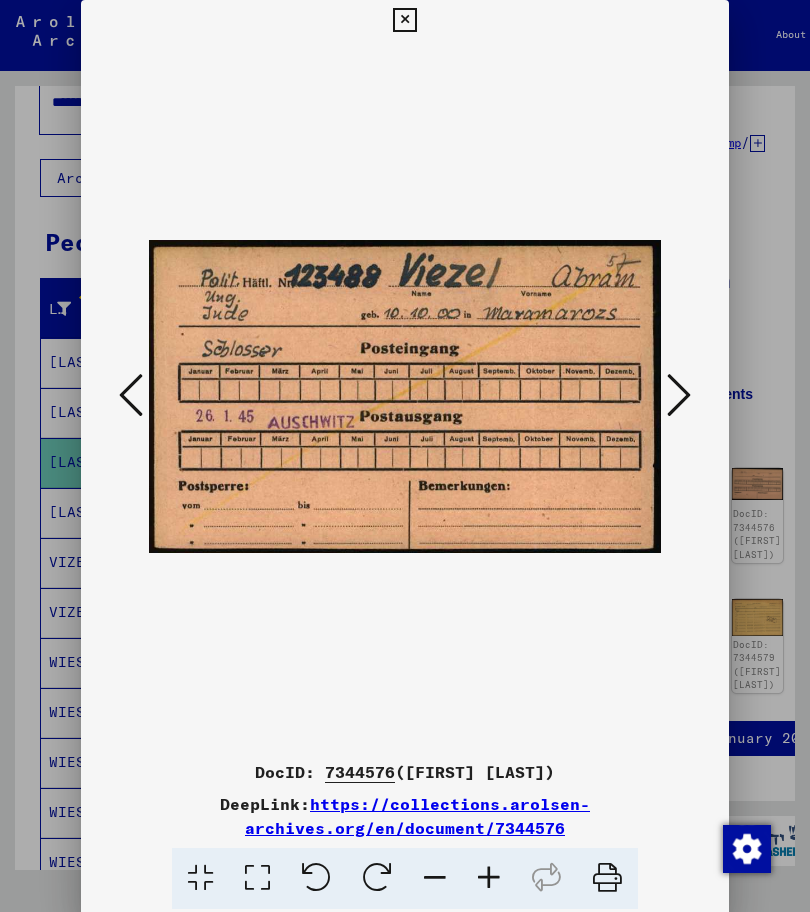 click at bounding box center (679, 395) 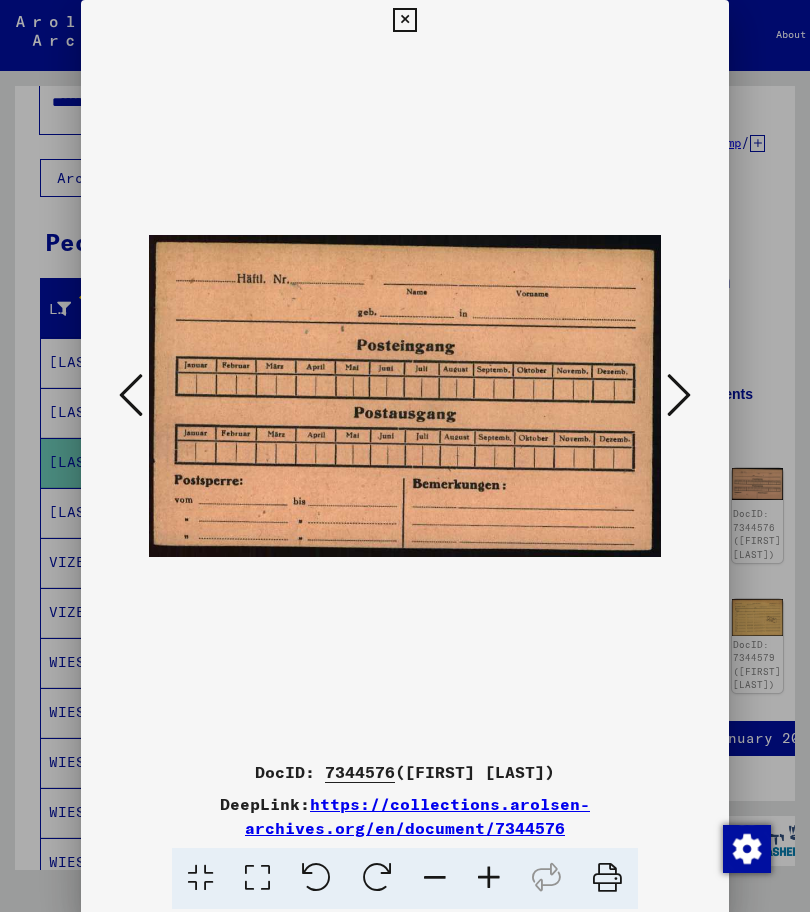 click at bounding box center [679, 395] 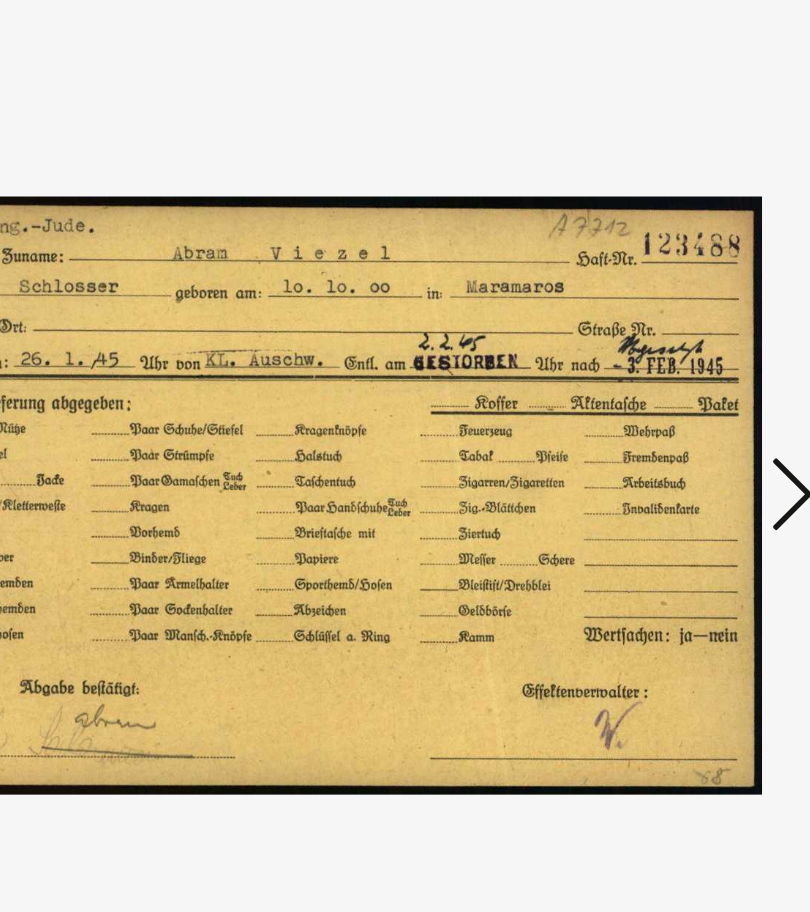 click at bounding box center (679, 395) 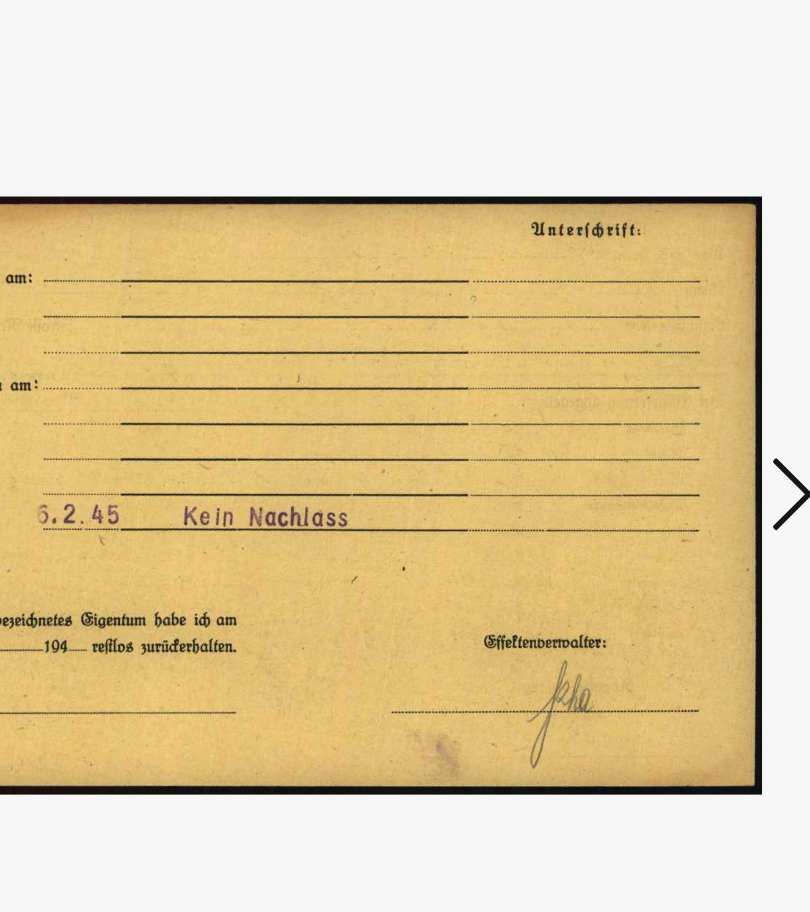 click at bounding box center [679, 395] 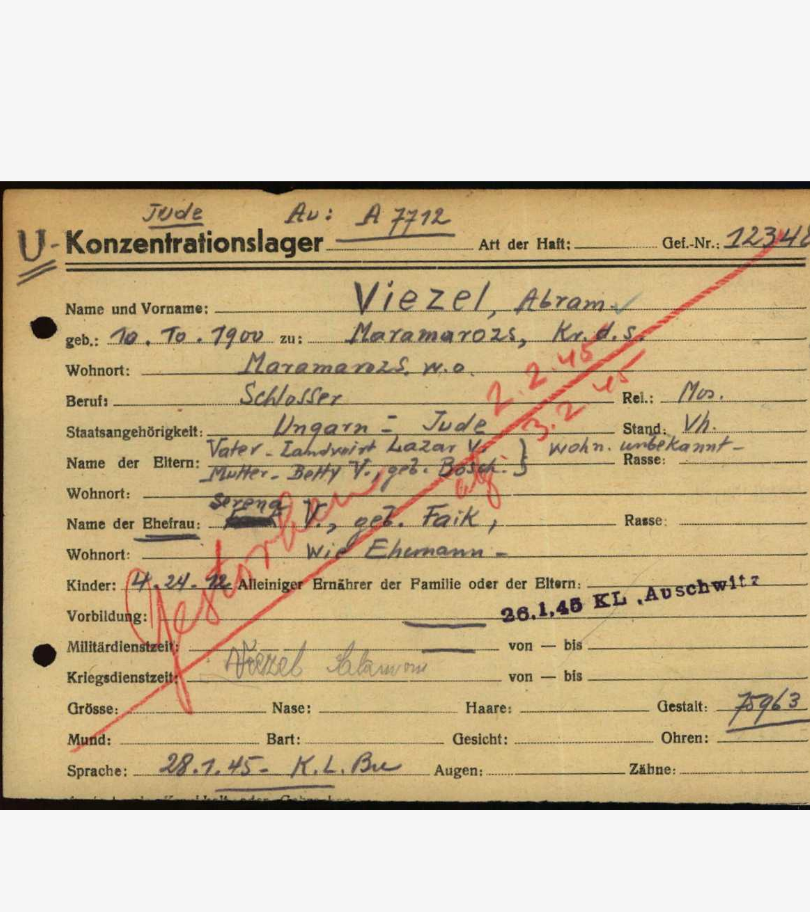 click at bounding box center [131, 395] 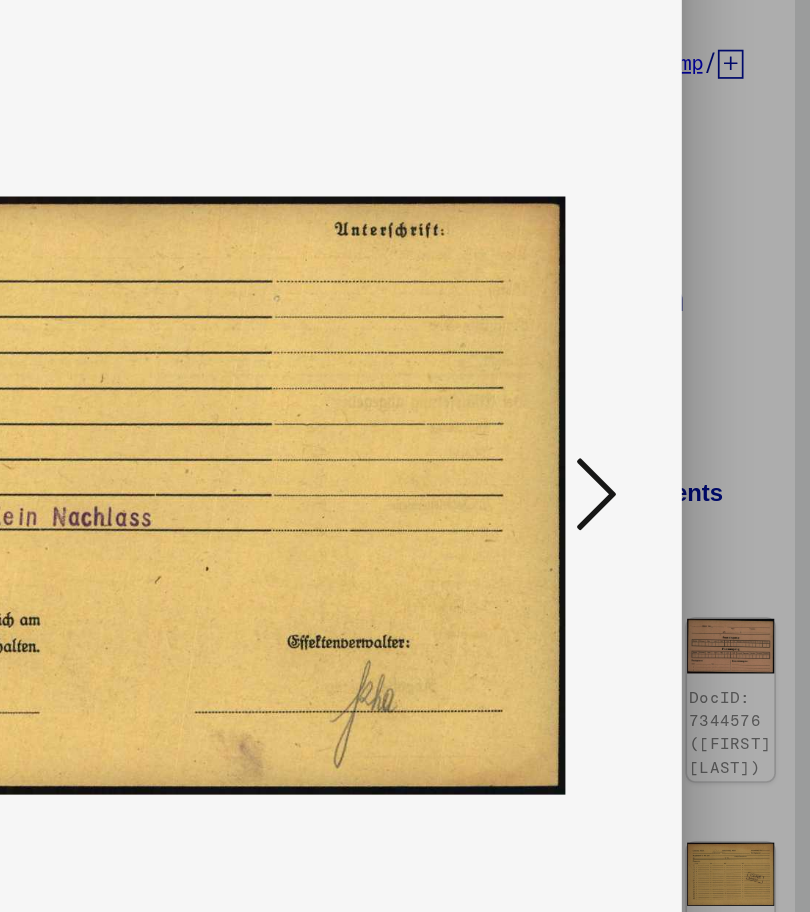 click at bounding box center (679, 395) 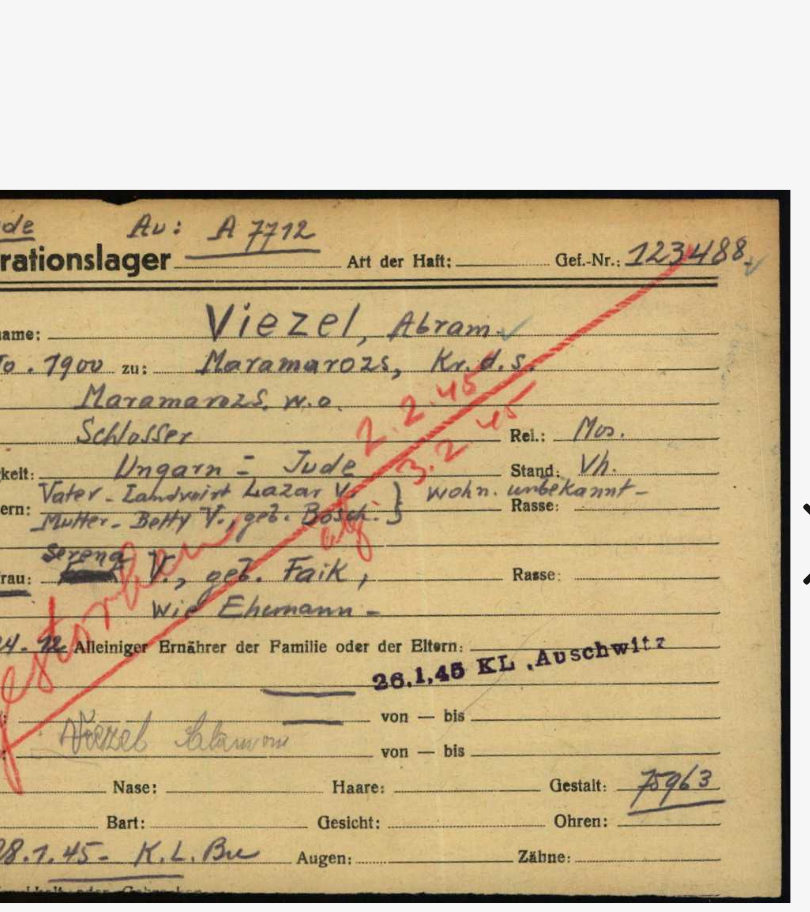 click at bounding box center [679, 395] 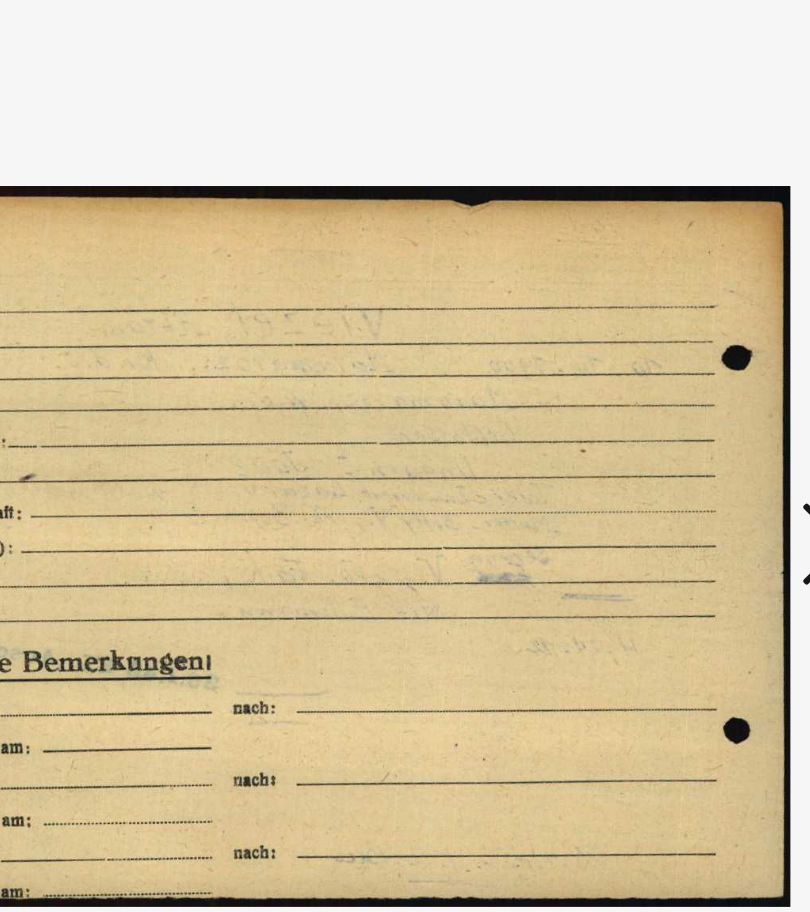 click at bounding box center (679, 395) 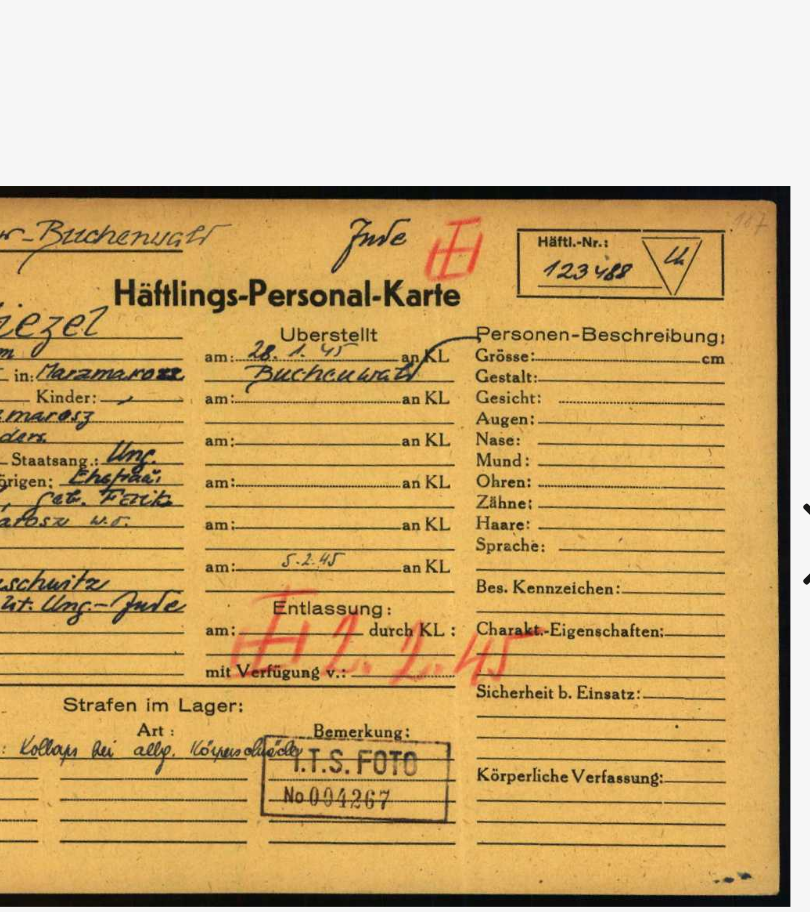 click at bounding box center [679, 395] 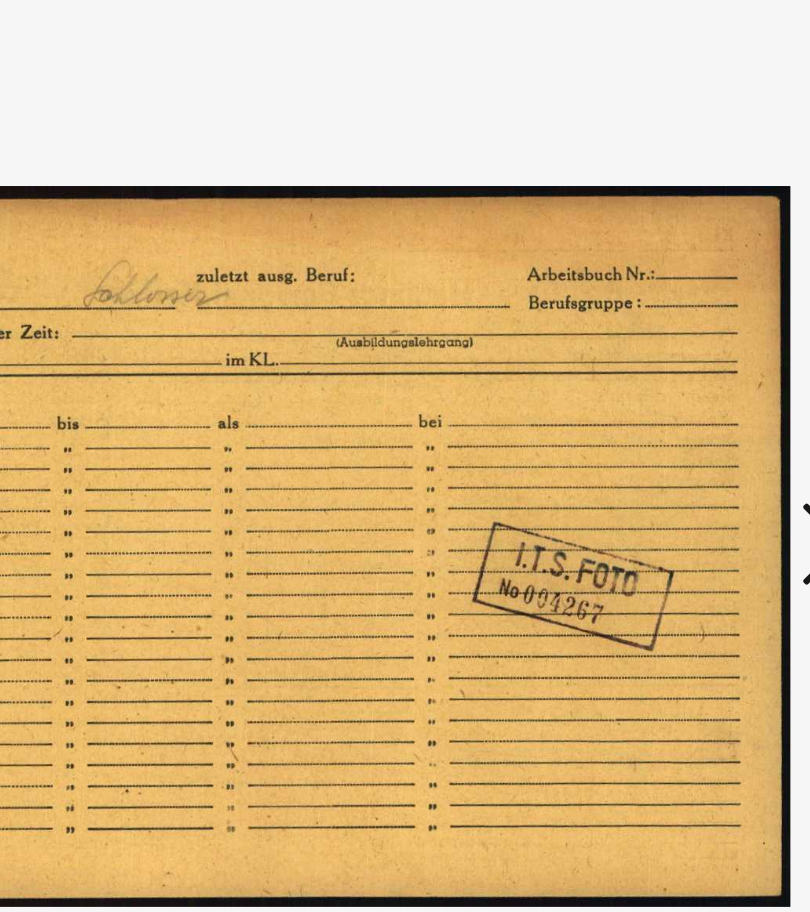 click at bounding box center (679, 395) 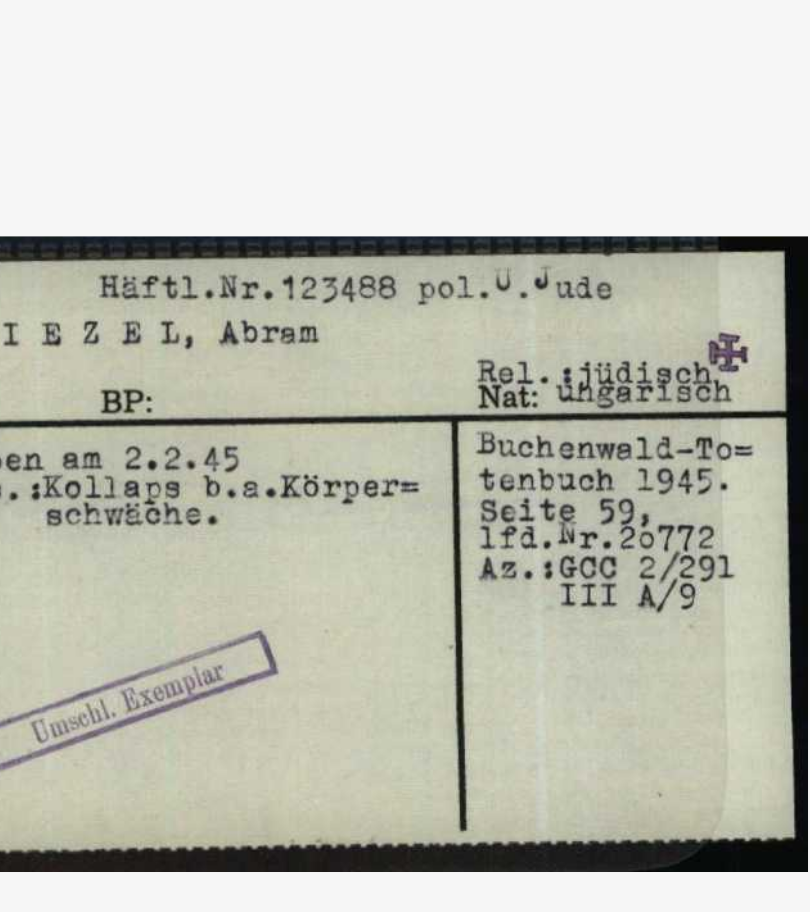 click at bounding box center [679, 395] 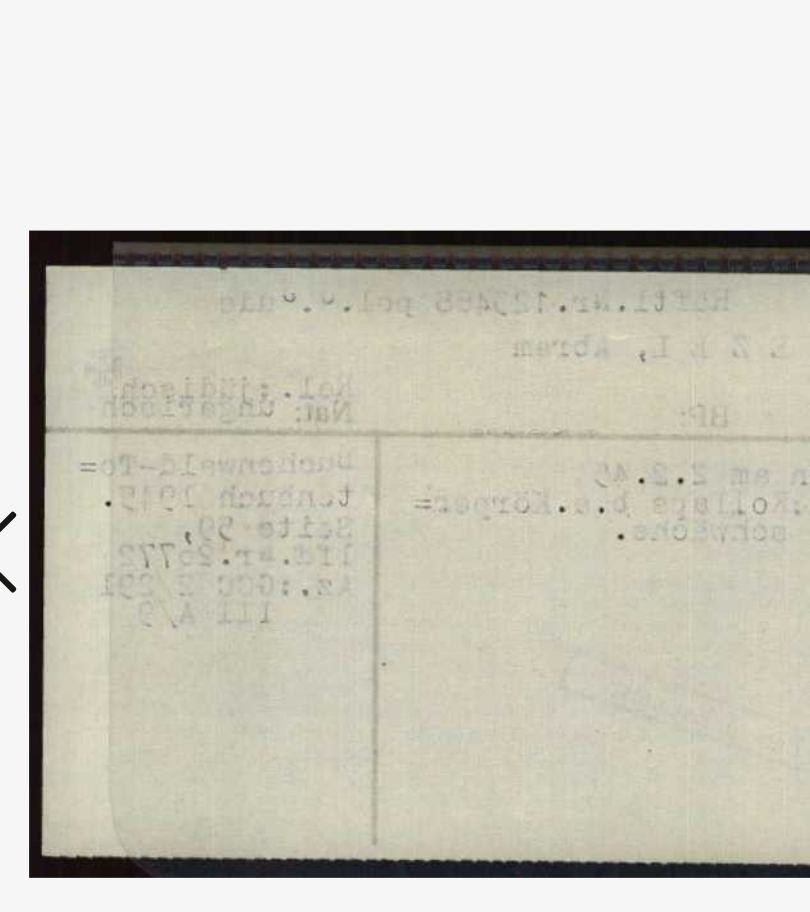 click at bounding box center [131, 395] 